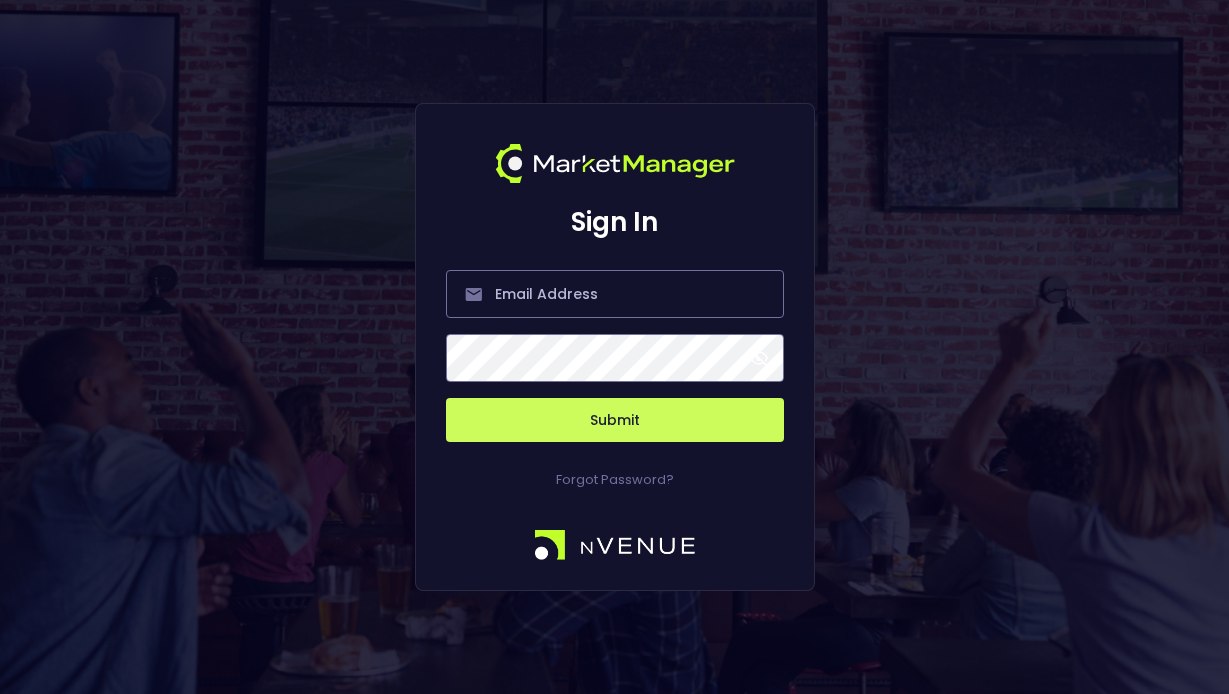 scroll, scrollTop: 0, scrollLeft: 0, axis: both 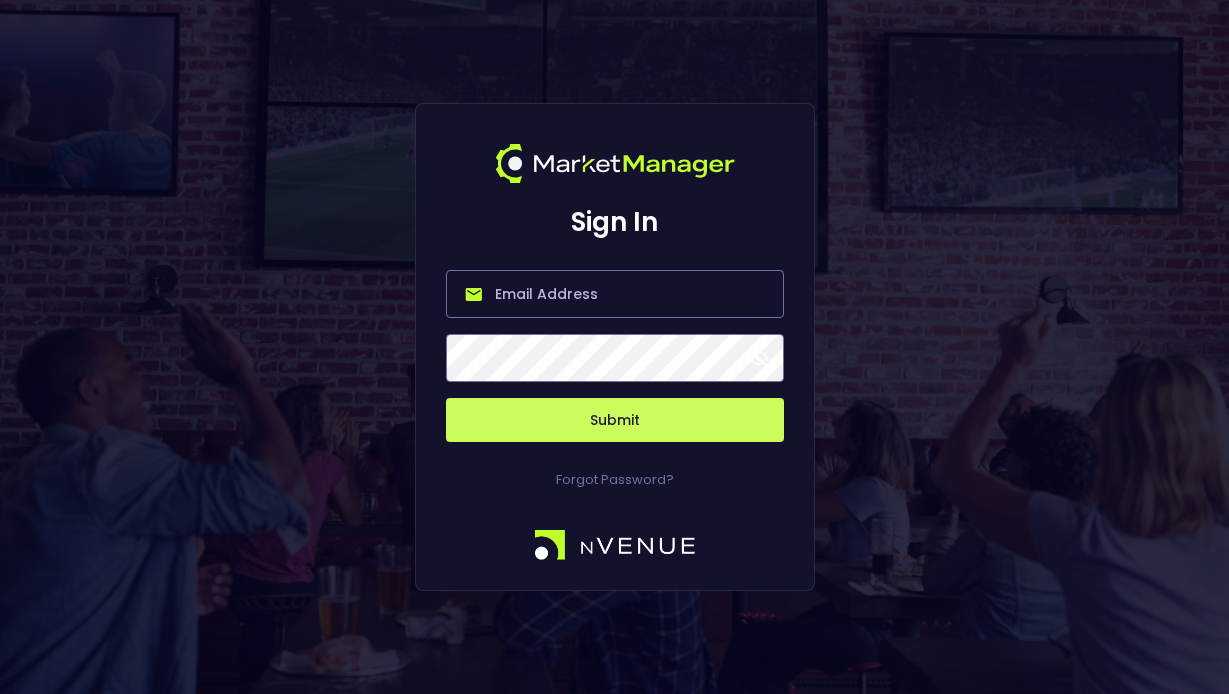 click at bounding box center [615, 294] 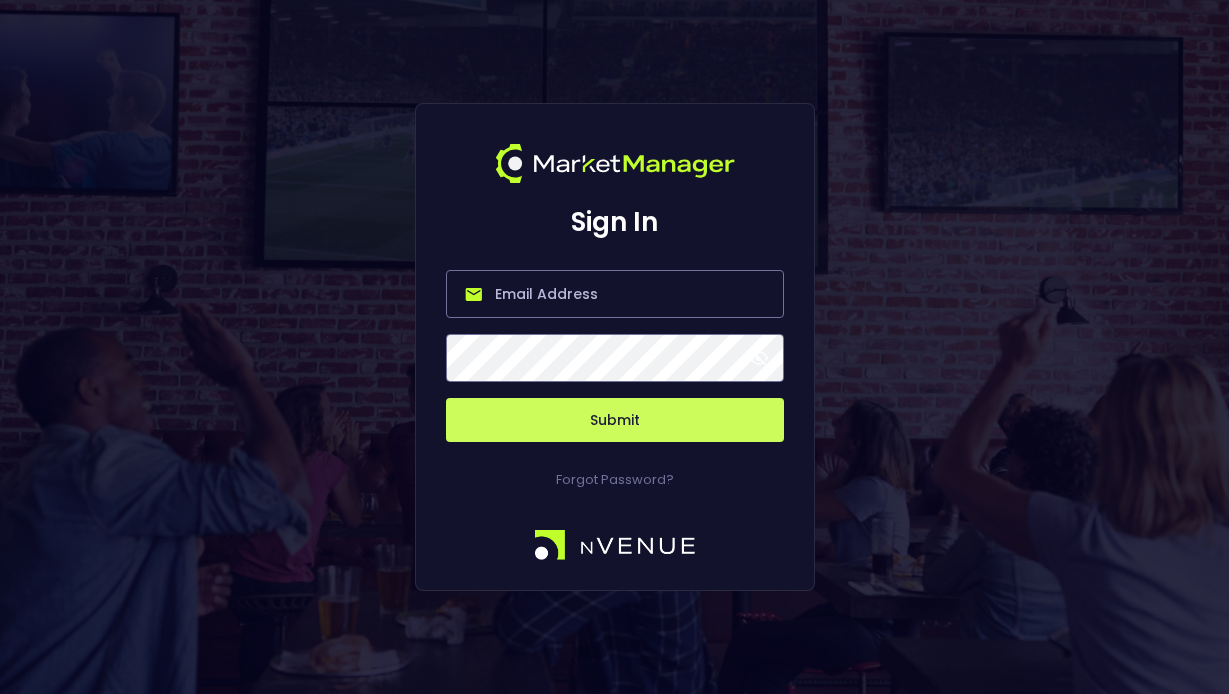 type on "[PERSON_NAME][EMAIL_ADDRESS][DOMAIN_NAME]" 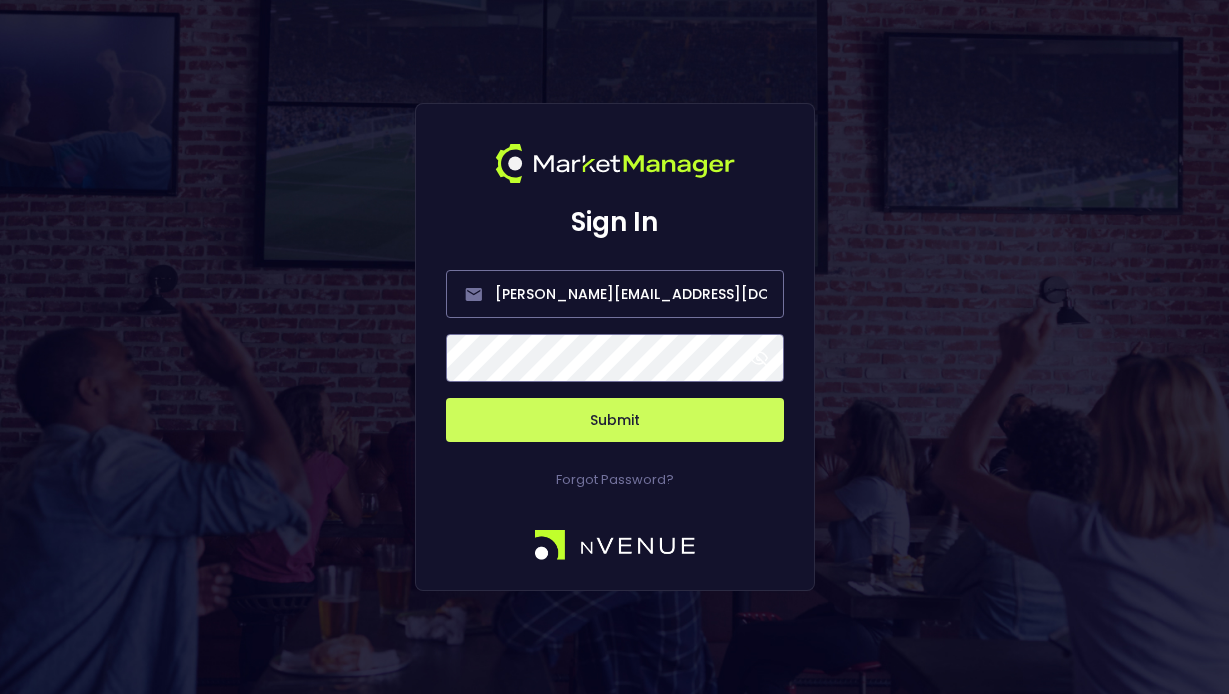 click on "Submit" at bounding box center [615, 420] 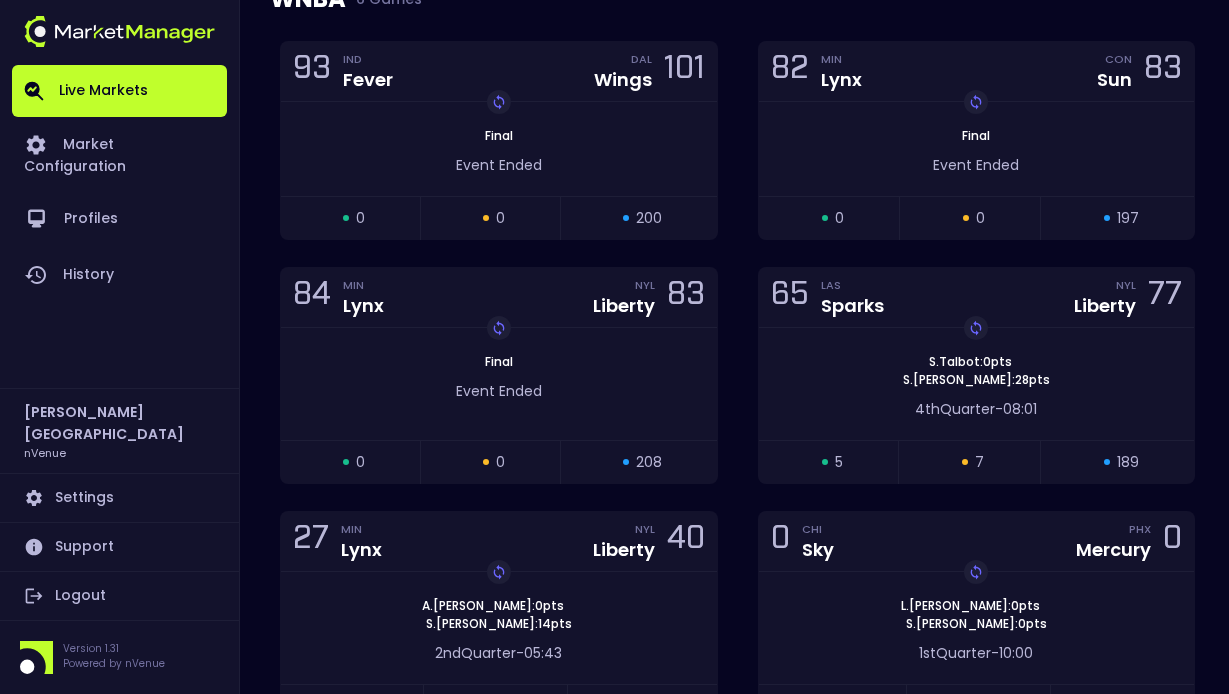 scroll, scrollTop: 691, scrollLeft: 0, axis: vertical 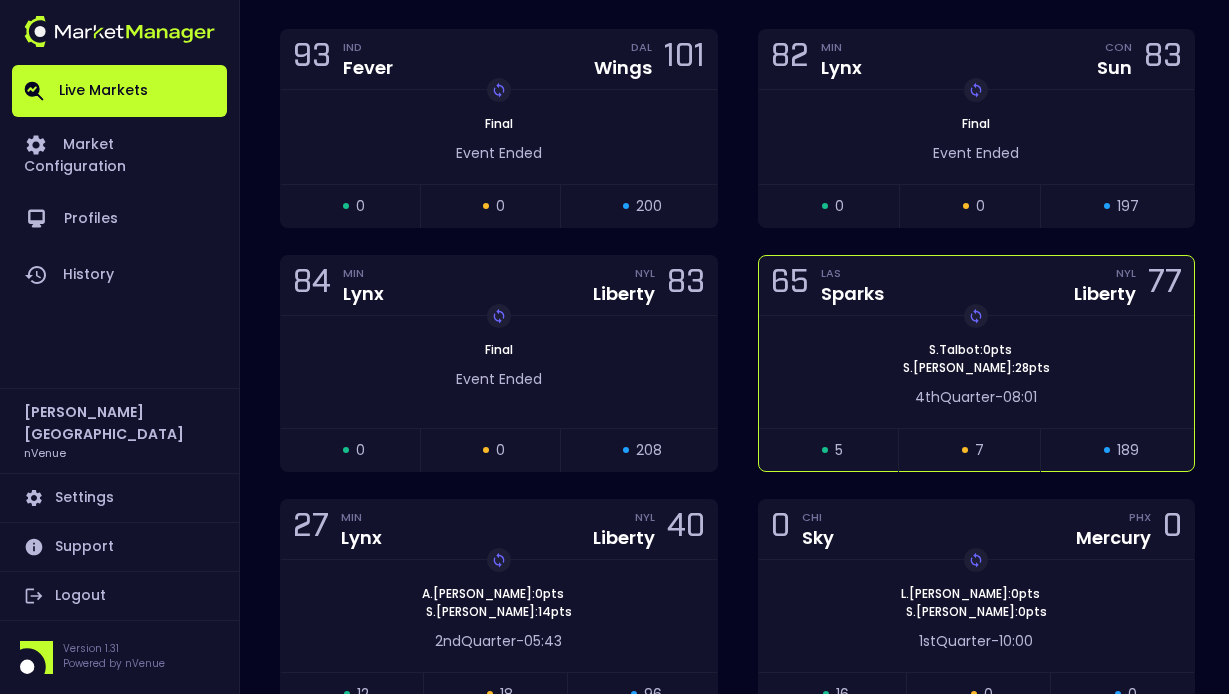 click on "Replay Game [PERSON_NAME] :  0  pts [PERSON_NAME] :  28  pts" at bounding box center (977, 359) 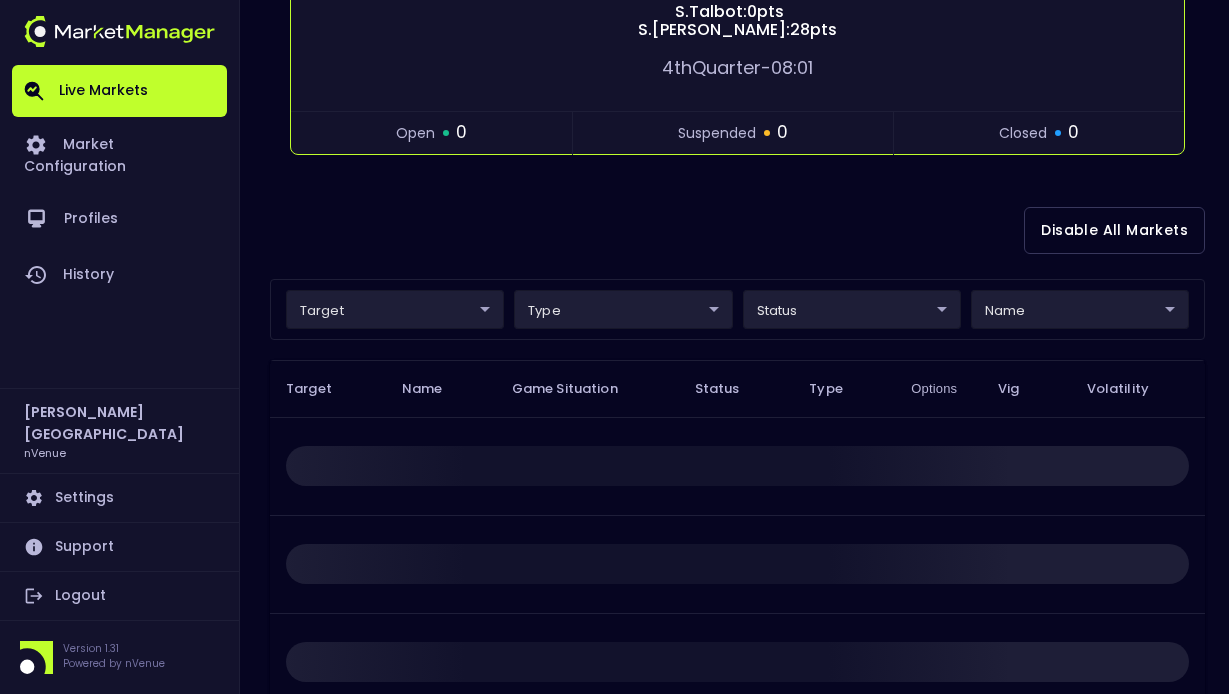scroll, scrollTop: 388, scrollLeft: 0, axis: vertical 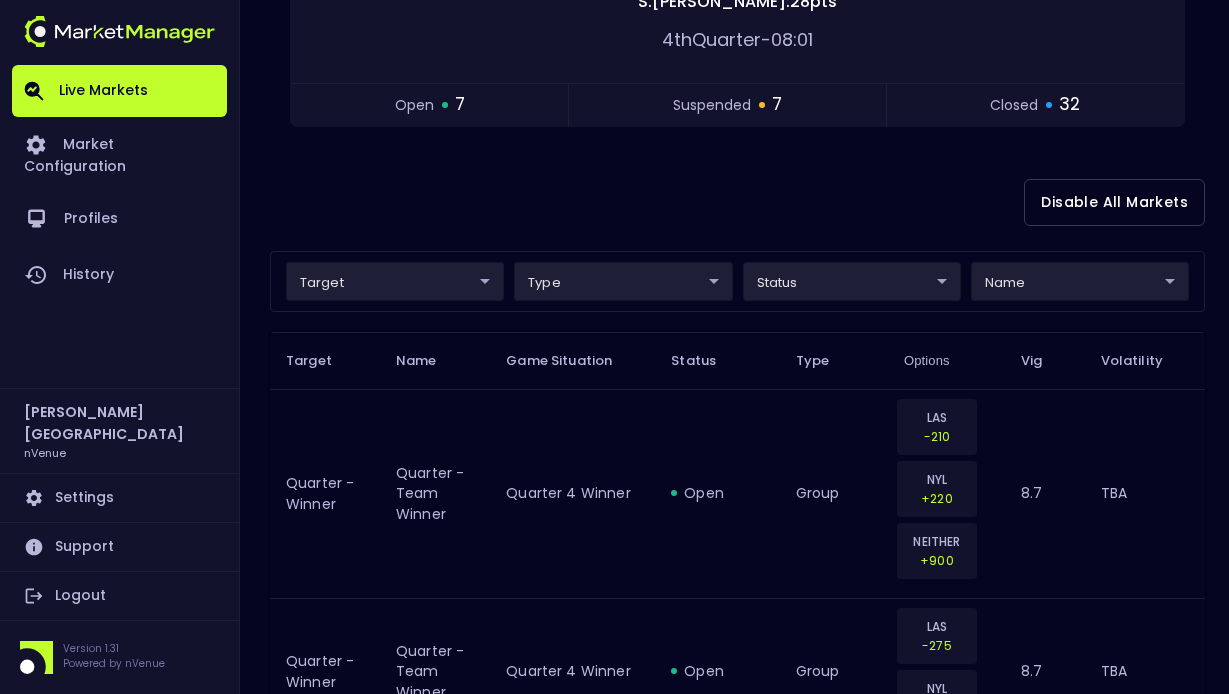 click on "Live Markets Market Configuration Profiles History [PERSON_NAME] nVenue Settings Support Logout   Version 1.31  Powered by nVenue < All Games [DATE] 12:31:38 PM Current Profile testing d66ee90f-df8e-430e-a05c-aaf70ad95ad9 Select Target Market Status Type Vig Volatility Options Close 65 LAS Sparks NYL Liberty 77 Replay Game [PERSON_NAME] :  0  pts [PERSON_NAME] :  28  pts 4th  Quarter  -  08:01 open 7 suspended 7 closed 32 Disable All Markets target ​ ​ type ​ ​ status ​ ​ name ​ ​ Target Name Game Situation Status Type Options Vig Volatility Quarter - Winner Quarter - Team Winner Quarter 4 Winner  open group LAS -210 NYL +220 NEITHER +900 8.7 TBA Quarter - Winner Quarter - Team Winner Quarter 4 Winner  open group LAS -275 NYL +185 8.7 TBA Quarter - Winner Quarter - Team Winner Quarter 4 Winner  suspended group LAS -180 NYL +190 NEITHER +900 8.32 TBA Quarter - Winner Quarter - Team Winner Quarter 4 Winner  suspended group LAS -230 NYL +160 8.32 TBA 5 Minute - Away Points OU open 8" at bounding box center (614, 2075) 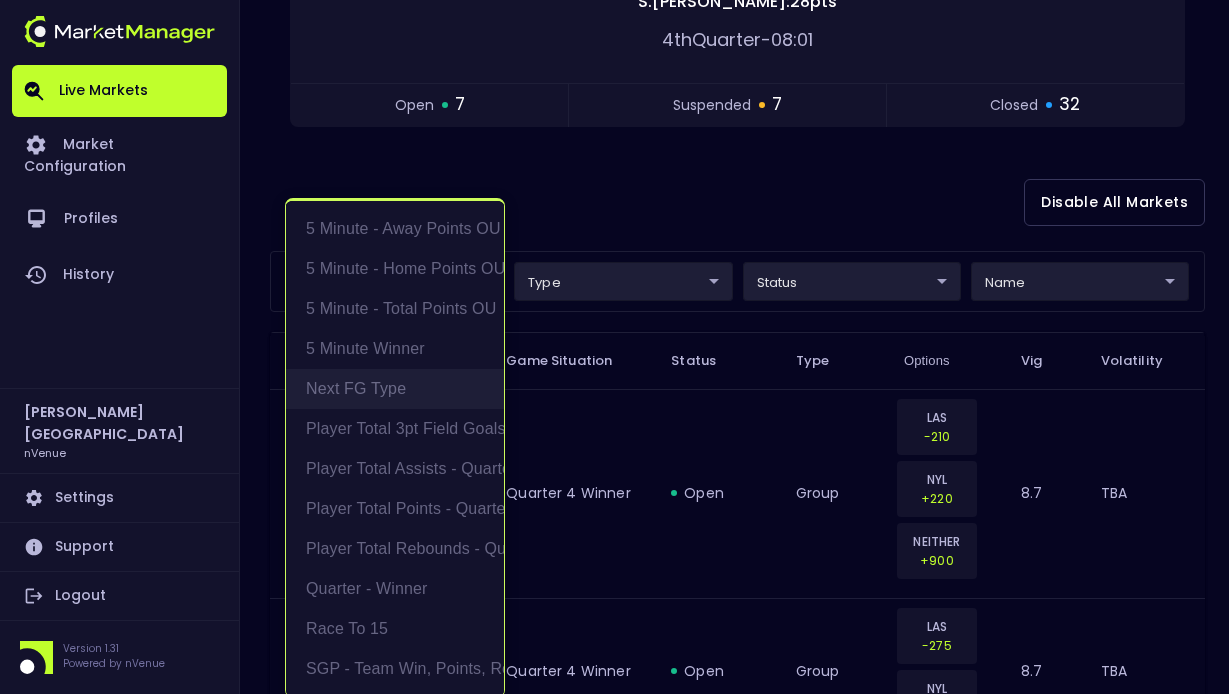 scroll, scrollTop: 4, scrollLeft: 0, axis: vertical 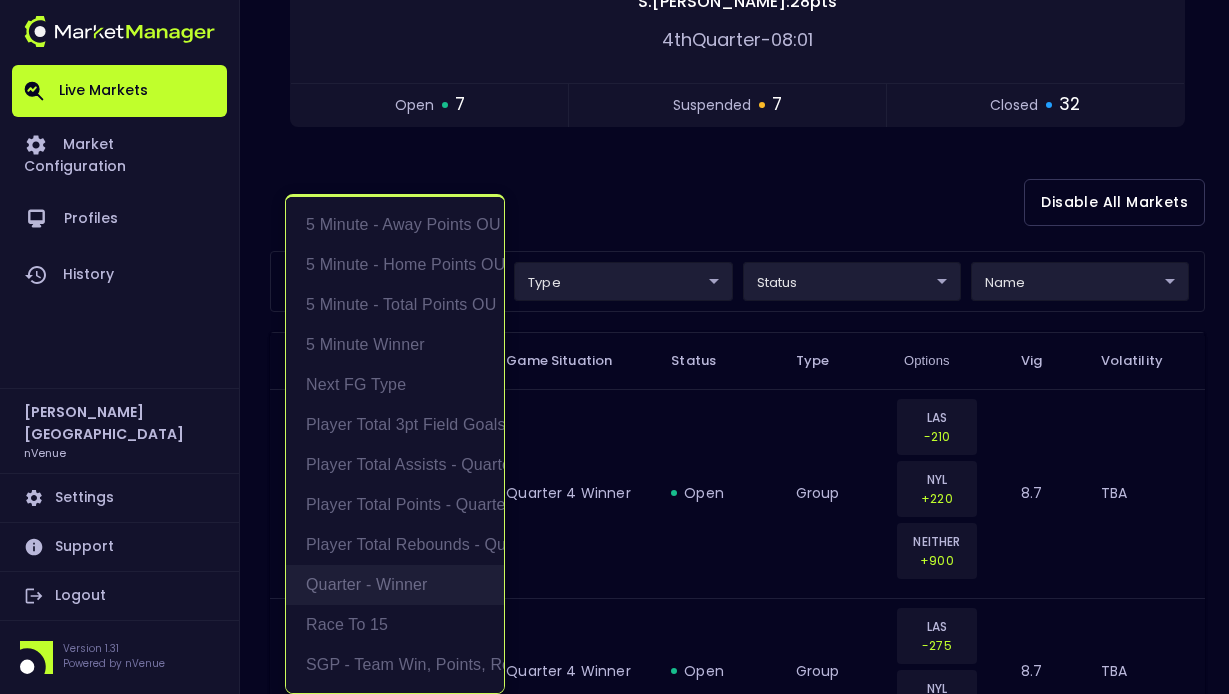 click on "Quarter - Winner" at bounding box center [395, 585] 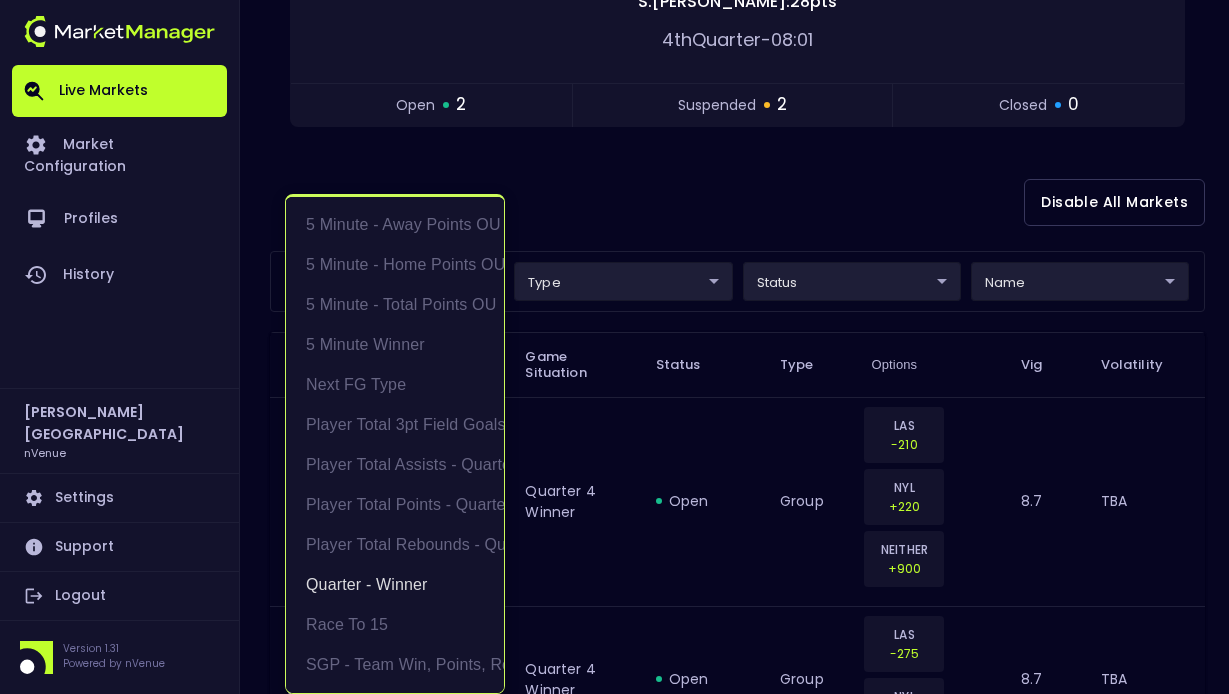 click at bounding box center [614, 347] 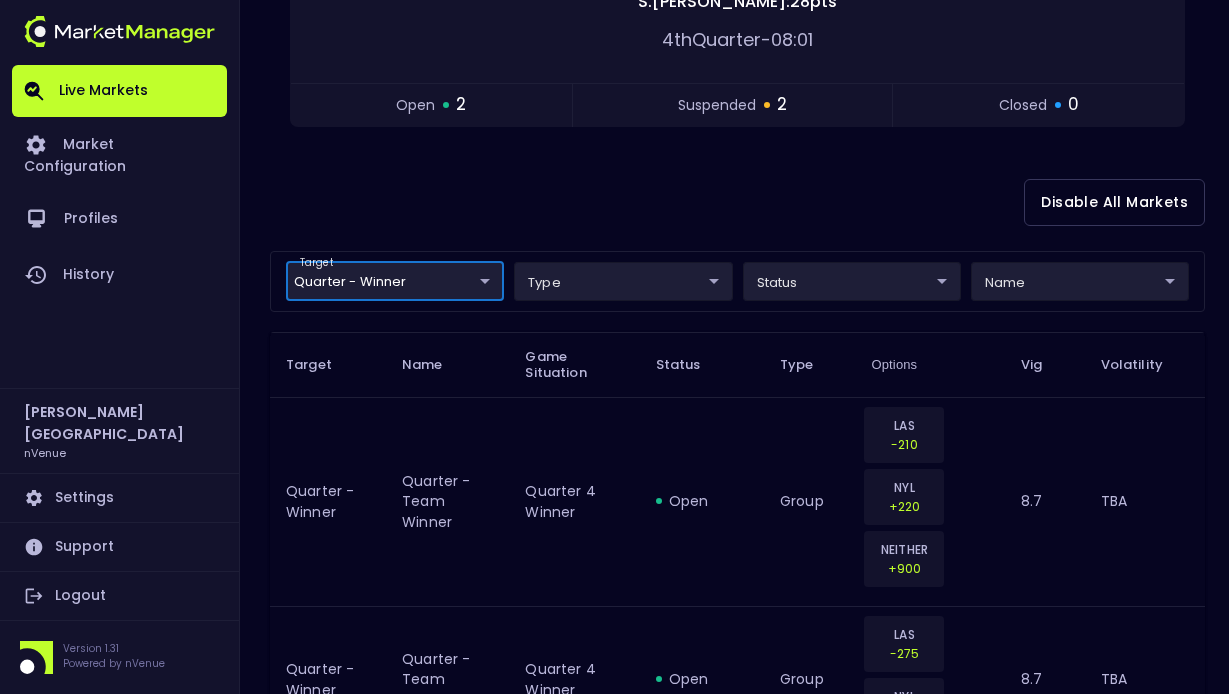 scroll, scrollTop: 0, scrollLeft: 0, axis: both 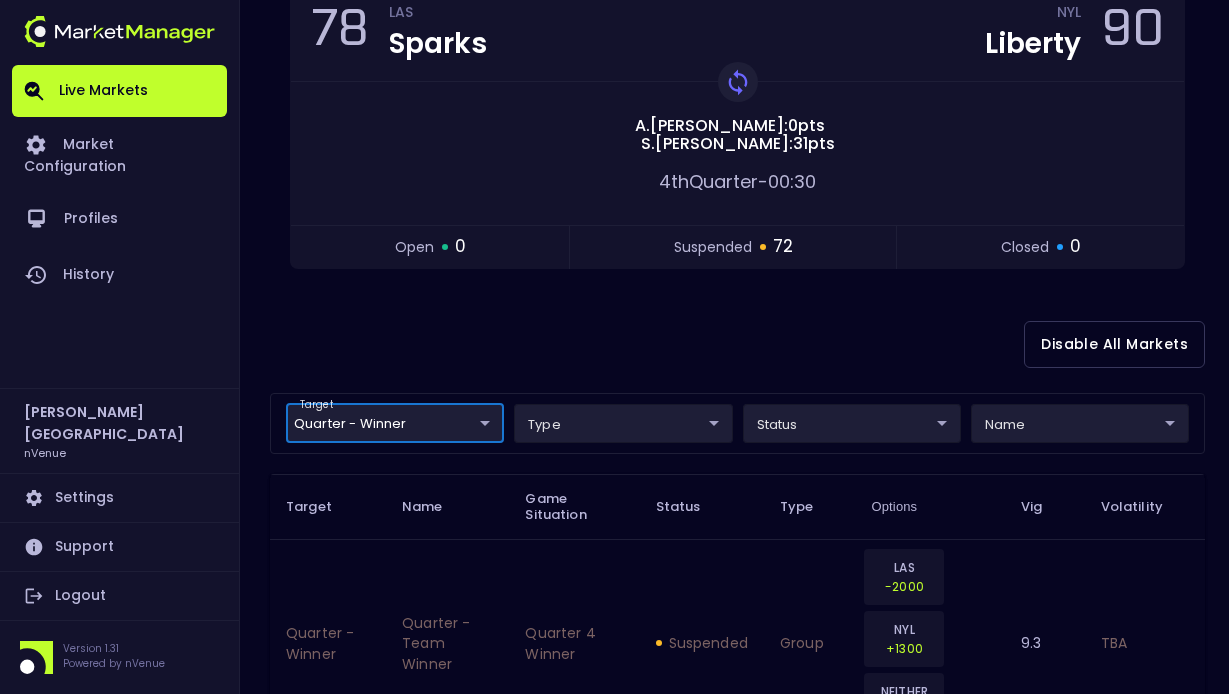 click on "Live Markets Market Configuration Profiles History [PERSON_NAME] nVenue Settings Support Logout   Version 1.31  Powered by nVenue < All Games [DATE] 12:52:02 PM Current Profile testing d66ee90f-df8e-430e-a05c-aaf70ad95ad9 Select Target Market Status Type Vig Volatility Options Close 78 LAS Sparks NYL Liberty 90 Replay Game [PERSON_NAME] :  0  pts [PERSON_NAME] :  31  pts 4th  Quarter  -  00:30 open 0 suspended 72 closed 0 Disable All Markets target Quarter - Winner Quarter - Winner ​ type ​ ​ status ​ ​ name ​ ​ Target Name Game Situation Status Type Options Vig Volatility Quarter - Winner Quarter - Team Winner Quarter 4 Winner  suspended group LAS -2000 NYL +1300 NEITHER +1300 9.3 TBA Quarter - Winner Quarter - Team Winner Quarter 4 Winner  suspended group LAS -9000 NYL +900 9.3 TBA Quarter - Winner Quarter - Team Winner Quarter 4 Winner  suspended group LAS -5000 NYL +1600 NEITHER +1900 9.17 TBA Quarter - Winner Quarter - Team Winner Quarter 4 Winner  suspended group LAS +10000" at bounding box center (614, 2431) 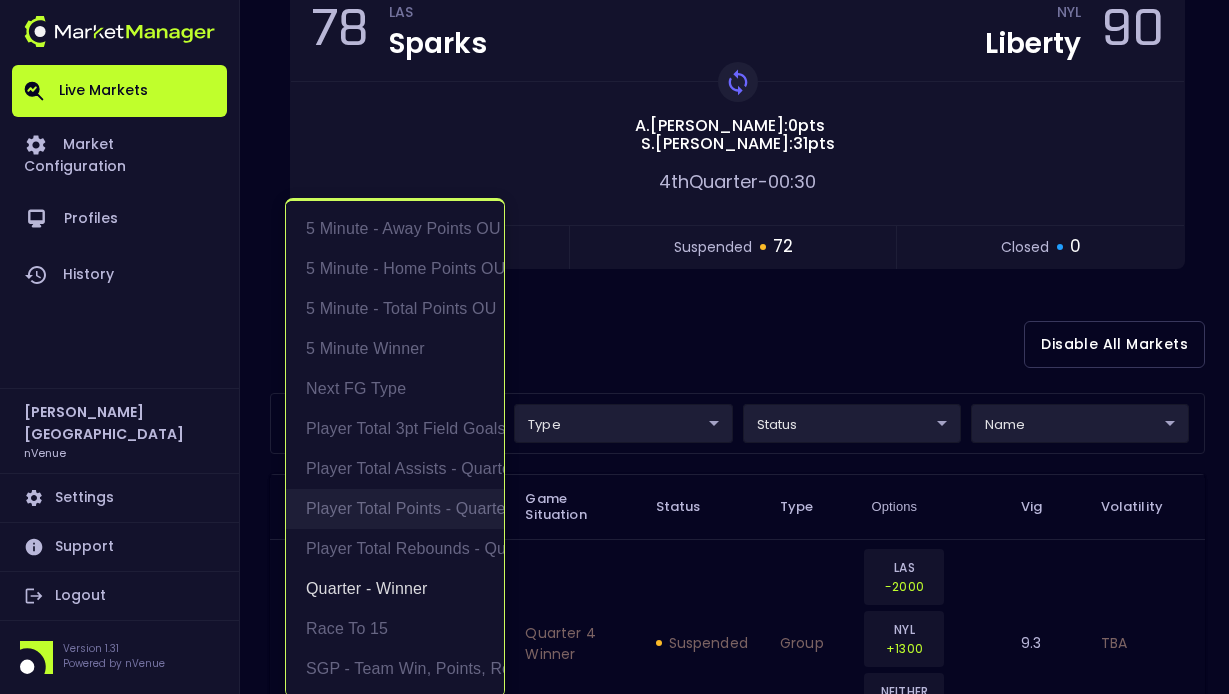 scroll, scrollTop: 4, scrollLeft: 0, axis: vertical 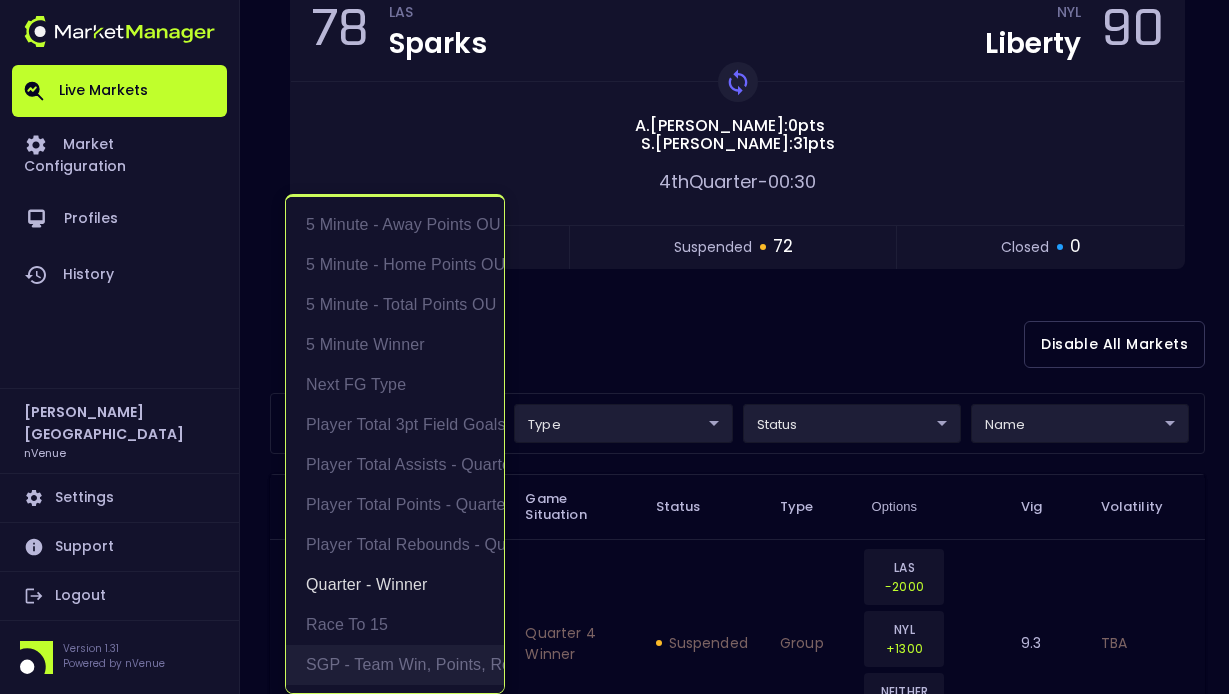 click on "SGP - Team Win, Points, Rebounds" at bounding box center [395, 665] 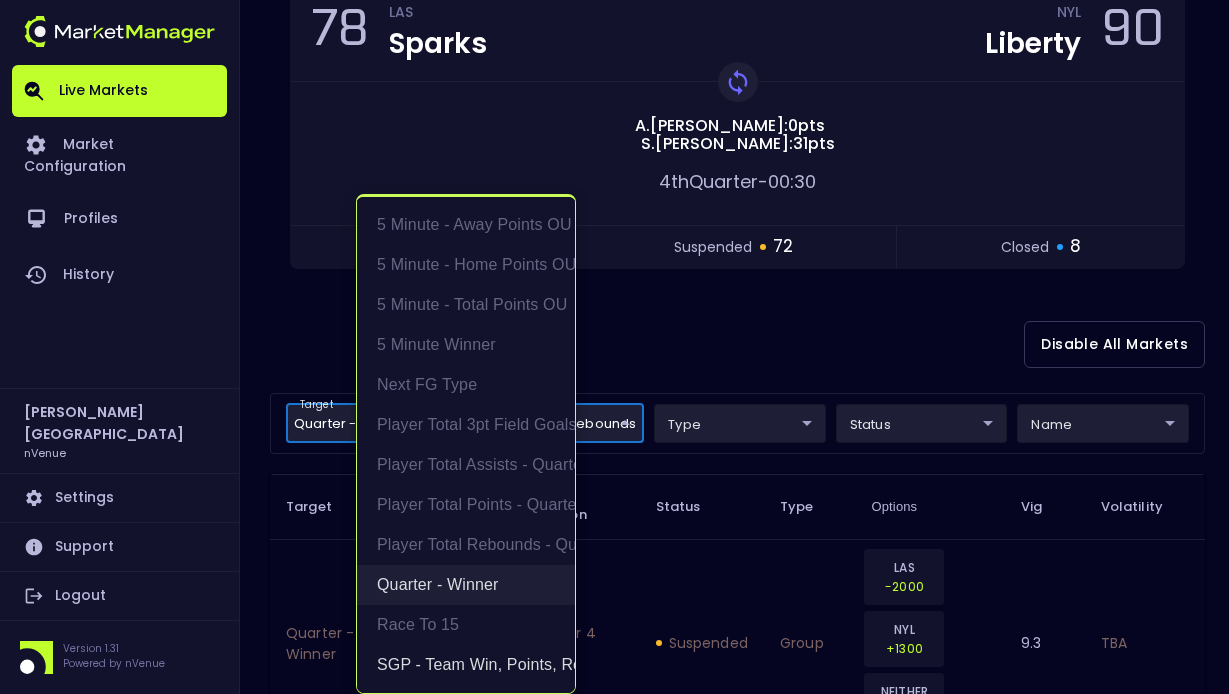 click on "Quarter - Winner" at bounding box center (466, 585) 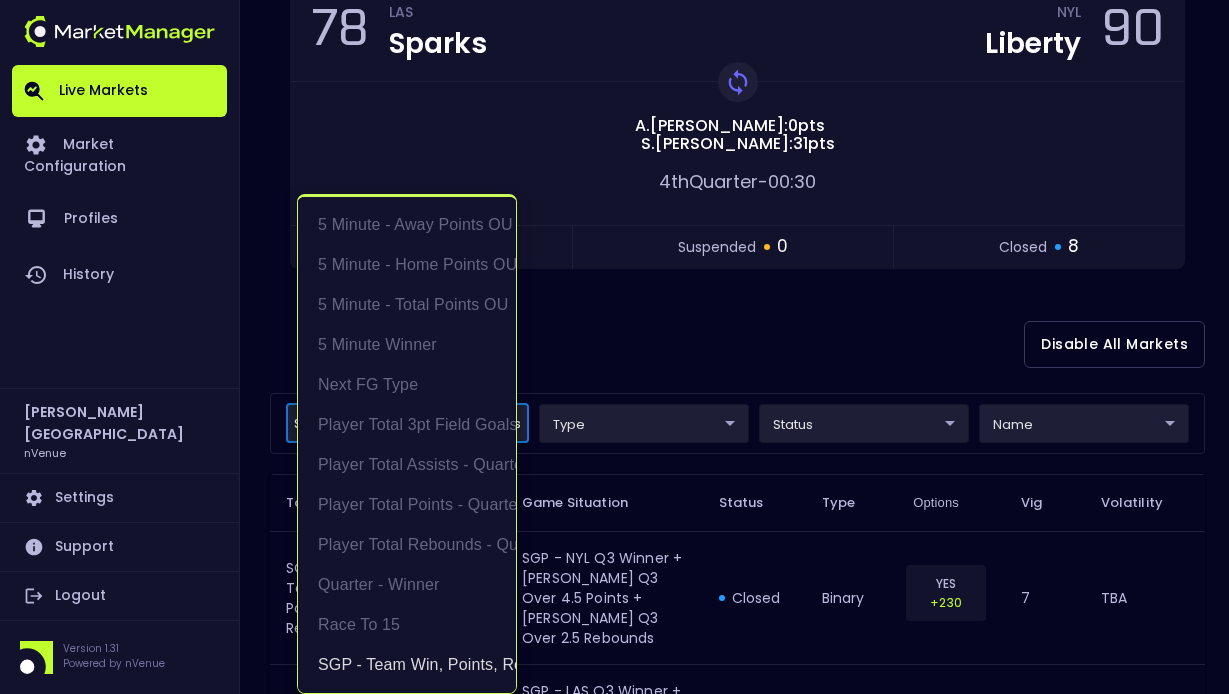 click at bounding box center (614, 347) 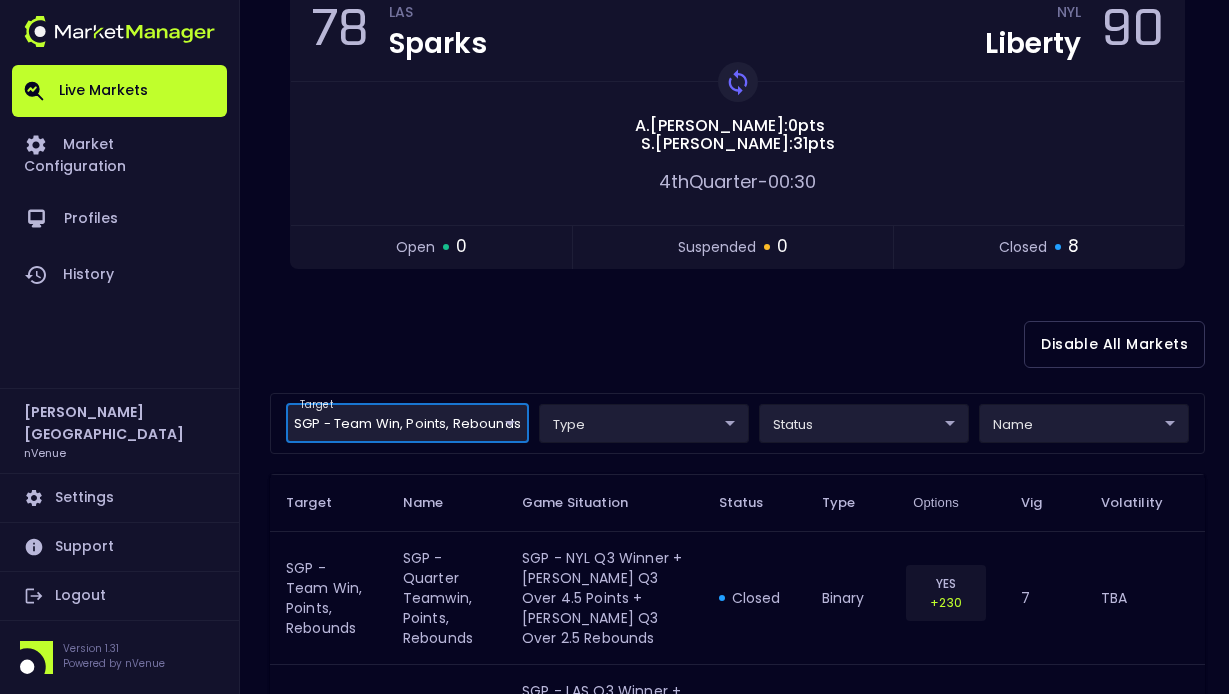 scroll, scrollTop: 0, scrollLeft: 0, axis: both 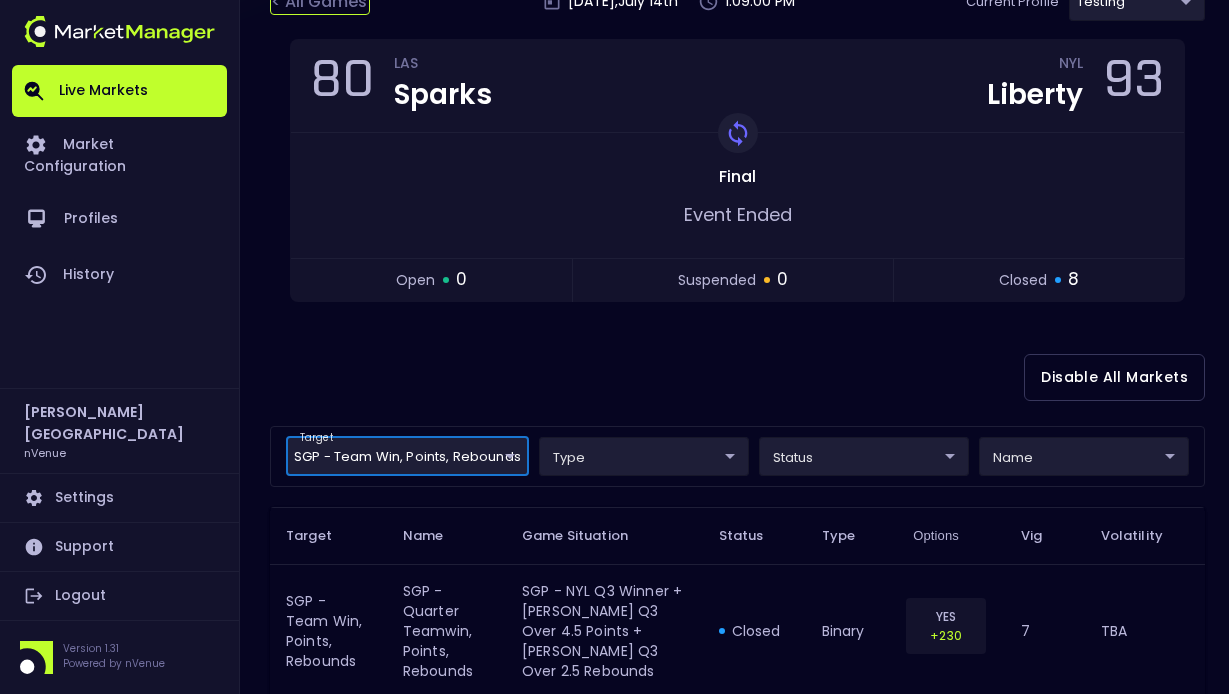 click on "< All Games" at bounding box center (320, 2) 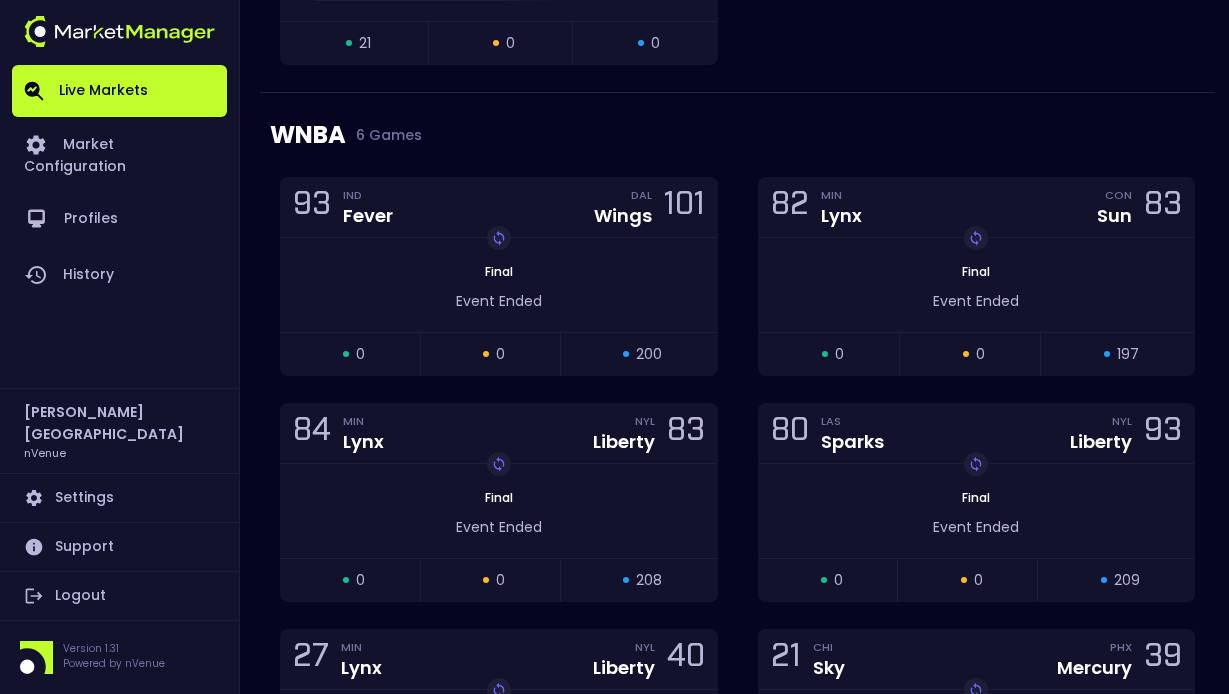 scroll, scrollTop: 1119, scrollLeft: 0, axis: vertical 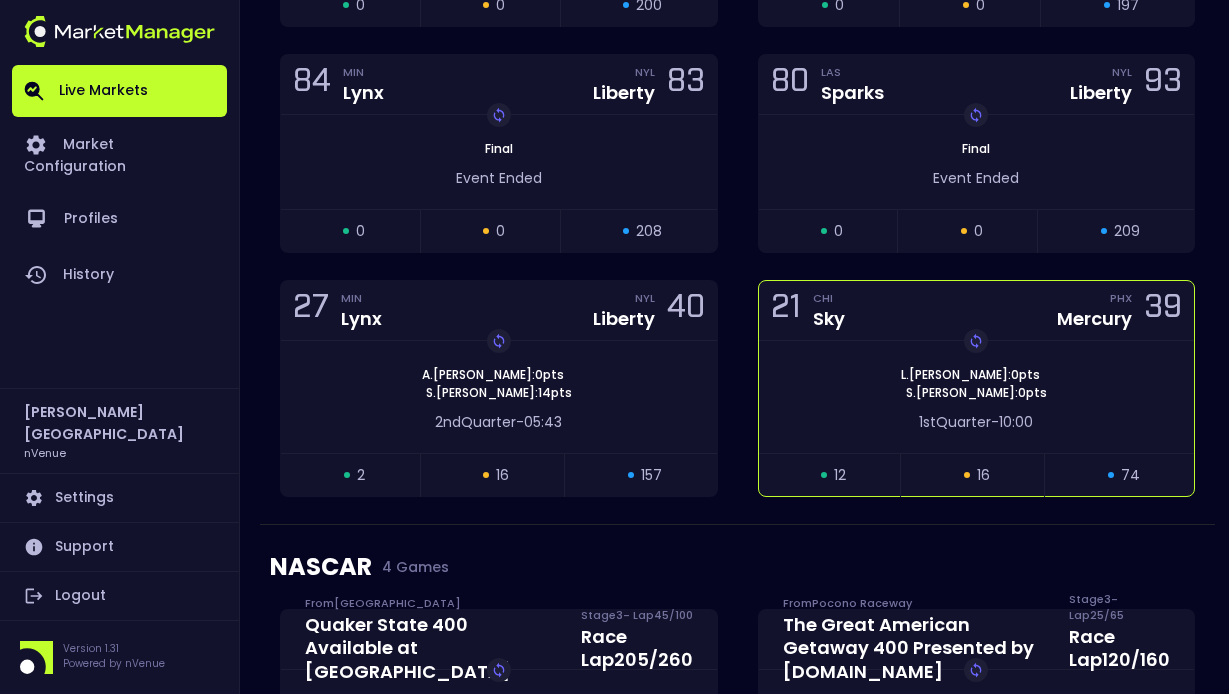 click on "Replay Game [PERSON_NAME] :  0  pts [PERSON_NAME] :  0  pts" at bounding box center [977, 384] 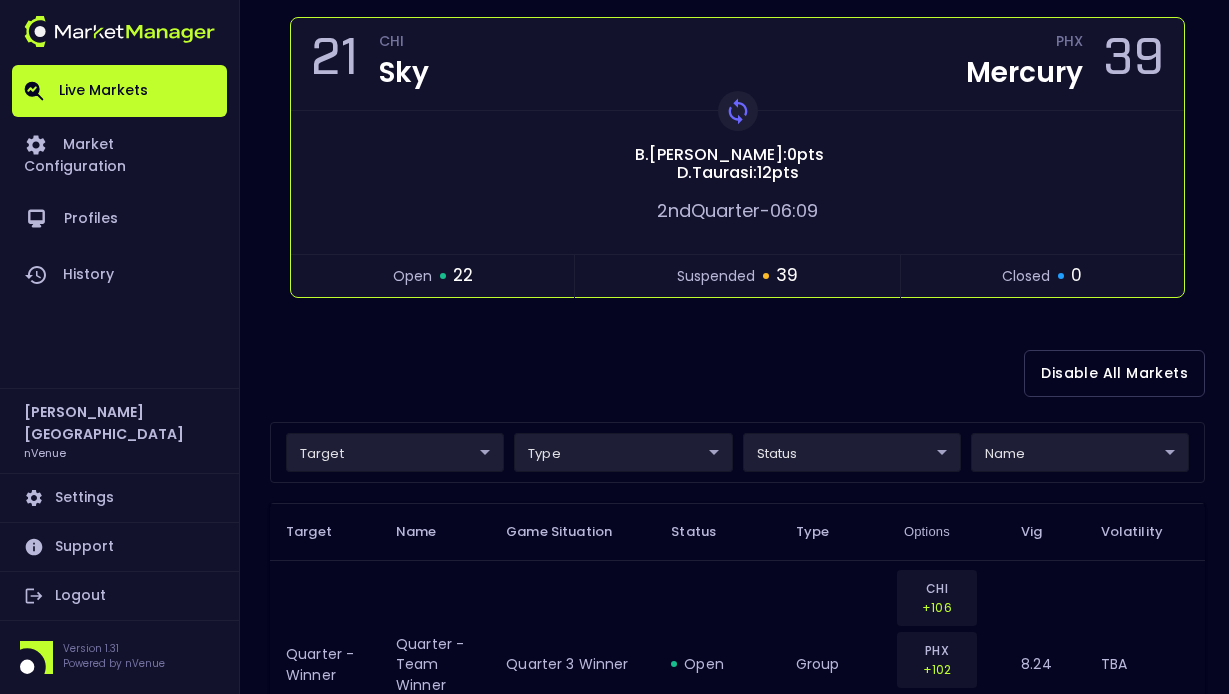 scroll, scrollTop: 252, scrollLeft: 0, axis: vertical 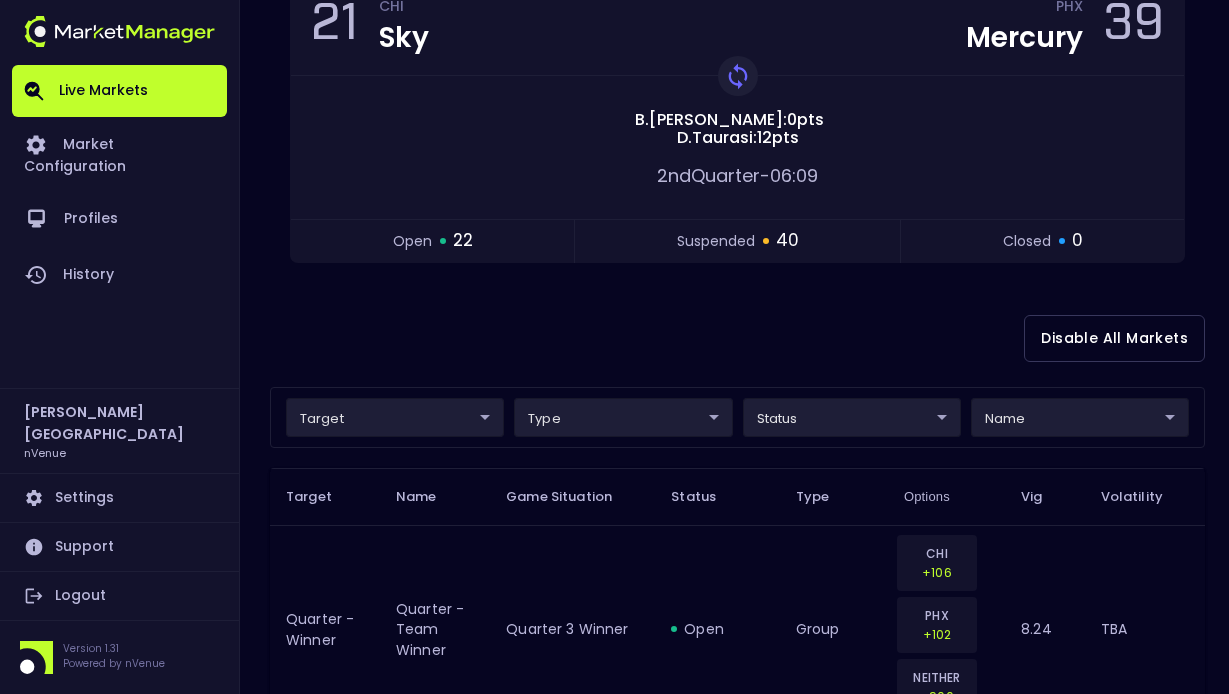 click on "Live Markets Market Configuration Profiles History [PERSON_NAME] nVenue Settings Support Logout   Version 1.31  Powered by nVenue < All Games [DATE] 1:09:06 PM Current Profile testing d66ee90f-df8e-430e-a05c-aaf70ad95ad9 Select Target Market Status Type Vig Volatility Options Close 21 CHI Sky PHX Mercury 39 Replay Game [PERSON_NAME] :  0  pts [PERSON_NAME] :  12  pts 2nd  Quarter  -  06:09 open 22 suspended 40 closed 0 Disable All Markets target ​ ​ type ​ ​ status ​ ​ name ​ ​ Target Name Game Situation Status Type Options Vig Volatility Quarter - Winner Quarter - Team Winner Quarter 3 Winner  open group CHI +106 PHX +102 NEITHER +900 8.24 TBA Quarter - Winner Quarter - Team Winner Quarter 3 Winner  open group CHI -116 PHX -120 8.24 TBA Quarter - Winner Quarter - Team Winner Quarter 2 Winner  suspended group CHI +345 PHX -350 NEITHER +1200 8.02 TBA Quarter - Winner Quarter - Team Winner Quarter 2 Winner  suspended group CHI +290 PHX -450 8.02 TBA Quarter - Winner suspended group" at bounding box center (614, 2337) 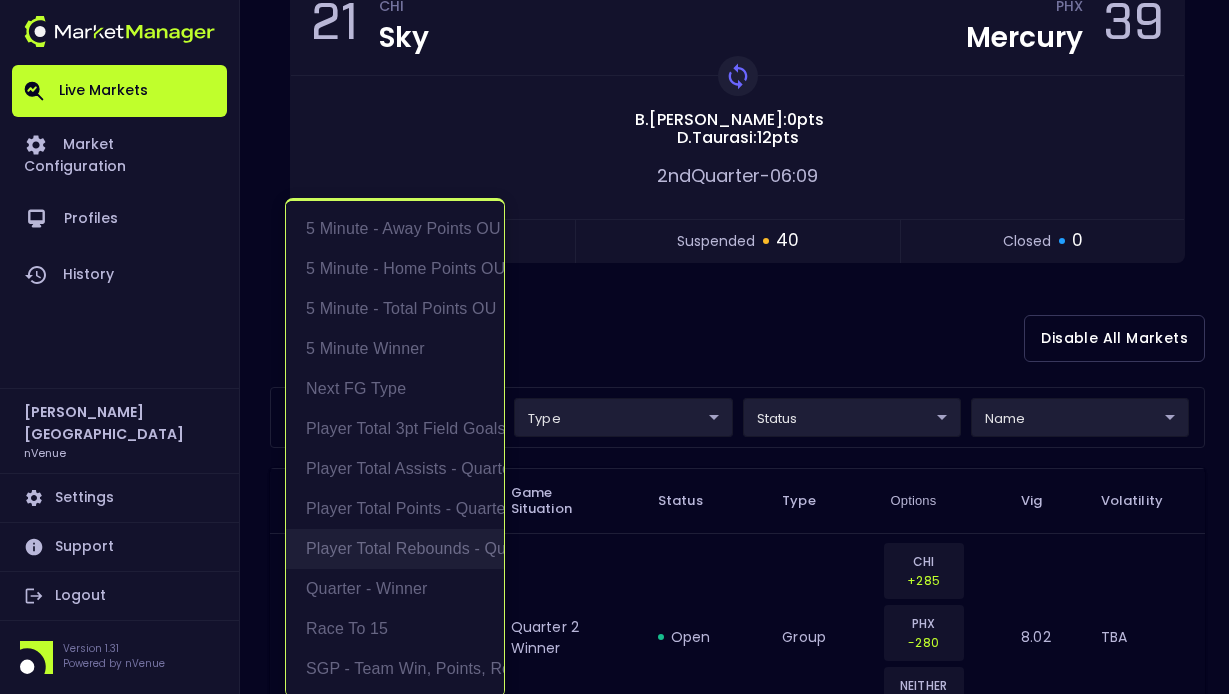 scroll, scrollTop: 4, scrollLeft: 0, axis: vertical 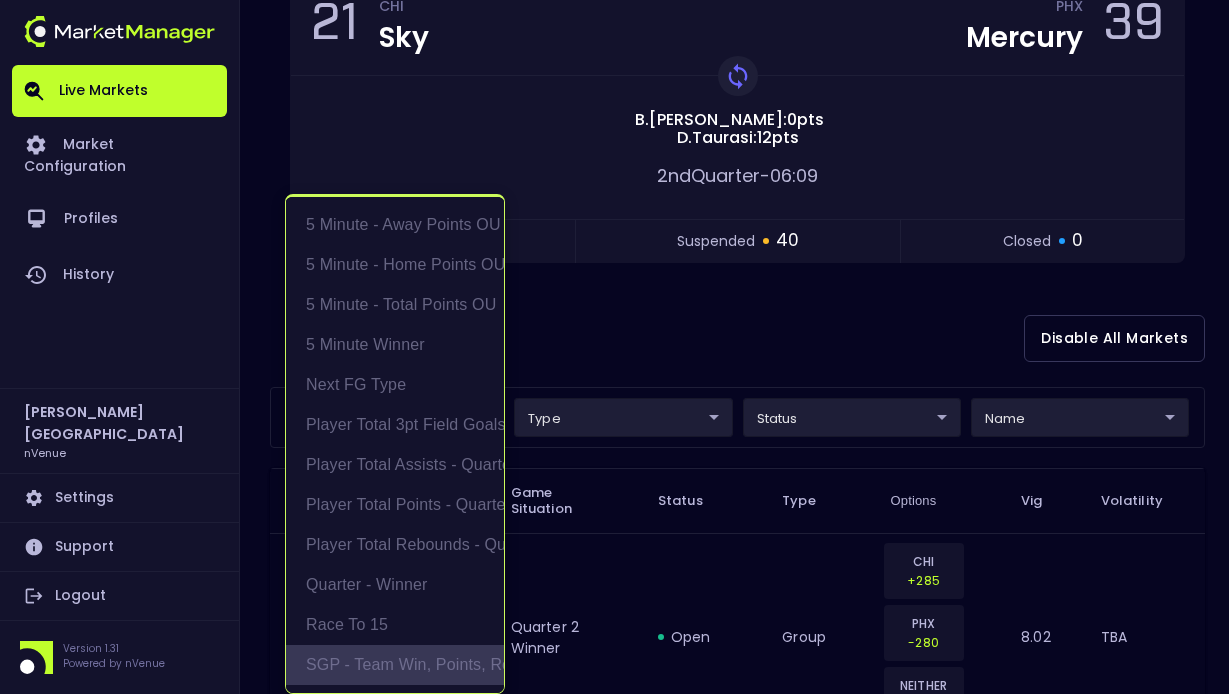 click on "SGP - Team Win, Points, Rebounds" at bounding box center (395, 665) 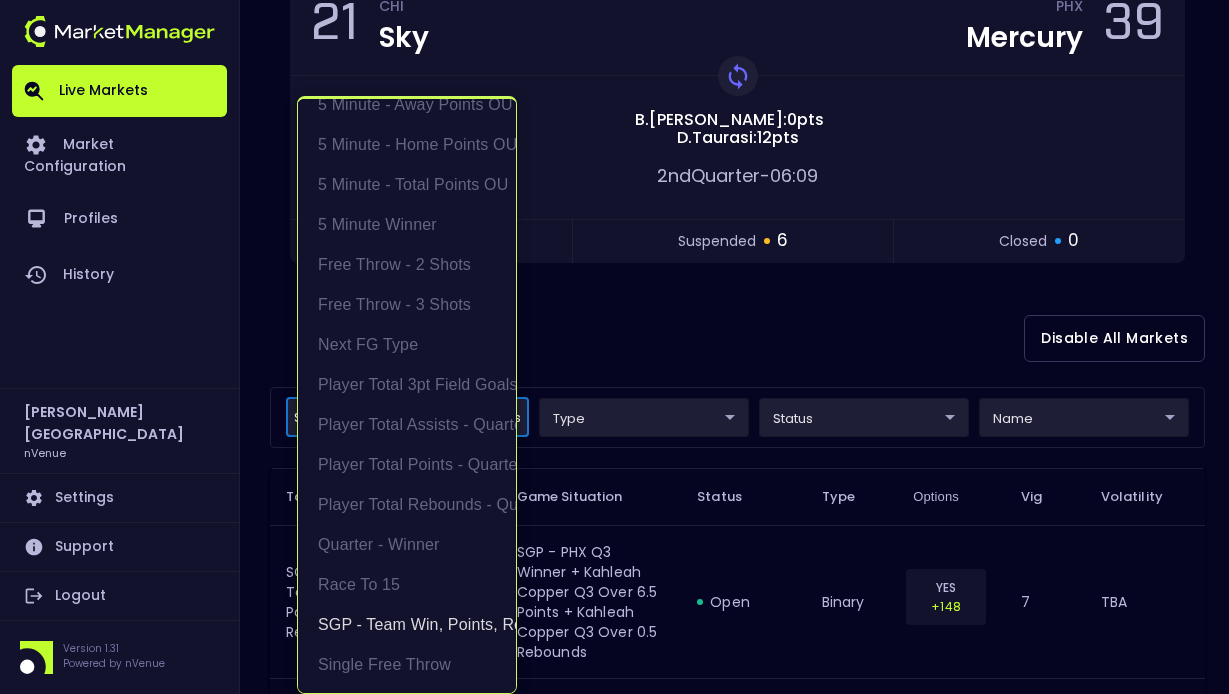 click at bounding box center [614, 347] 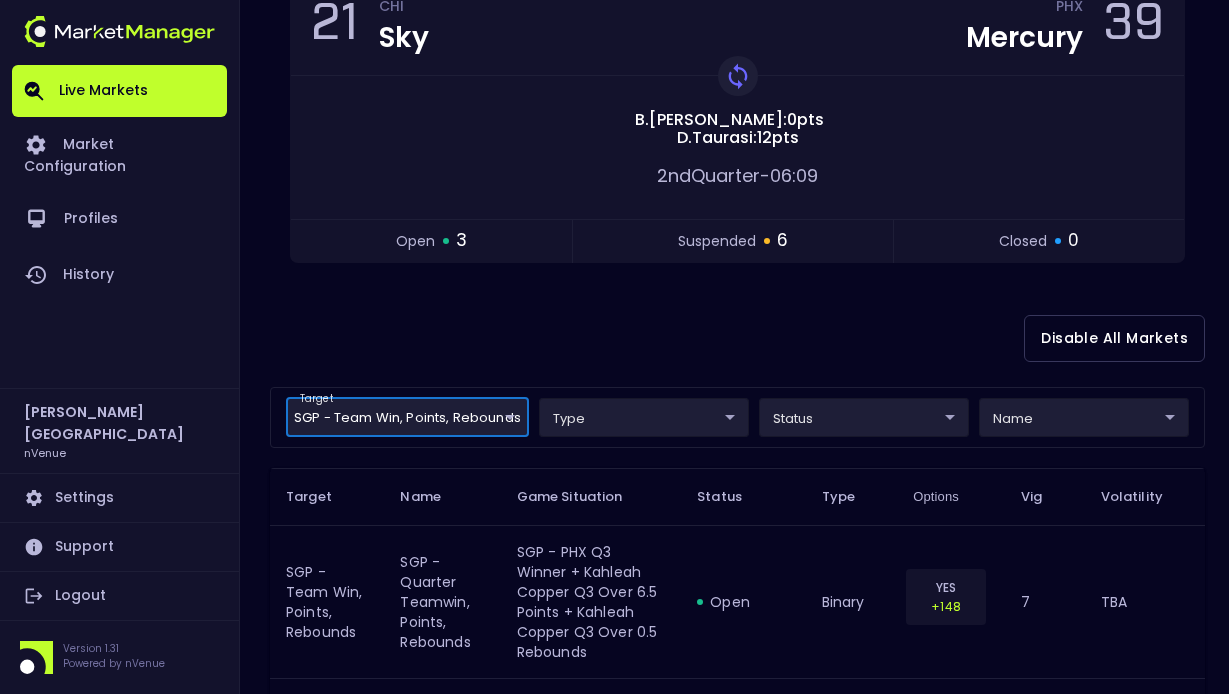 scroll, scrollTop: 0, scrollLeft: 0, axis: both 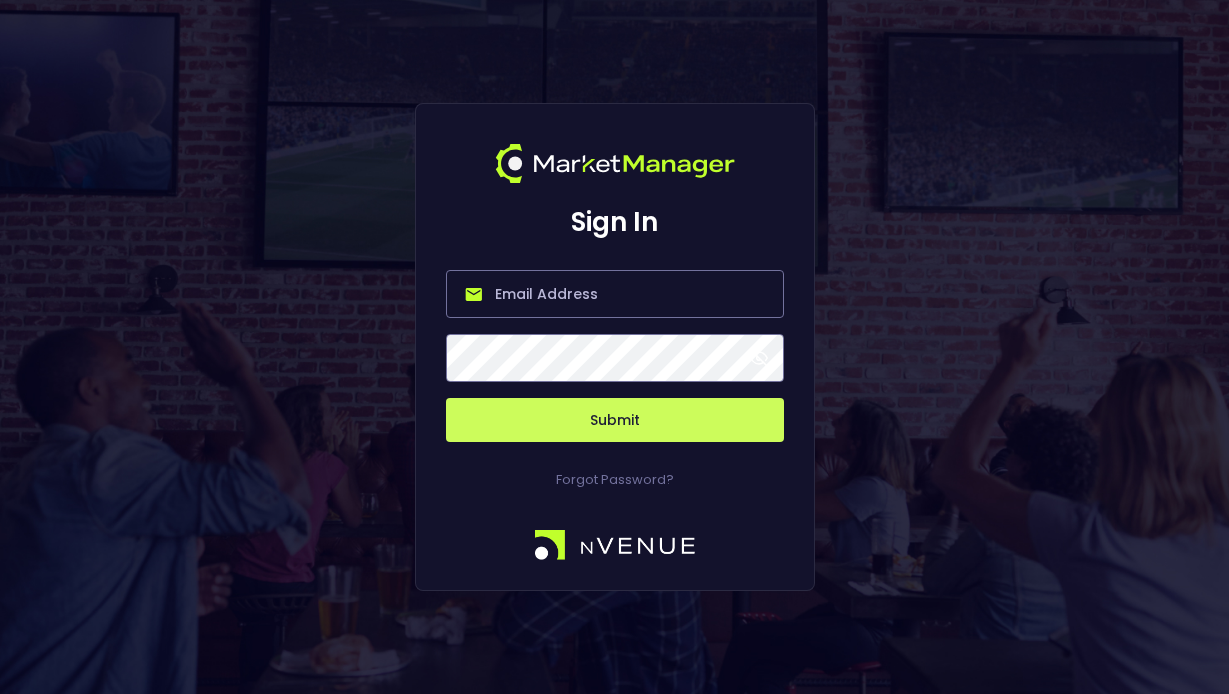 click at bounding box center [615, 294] 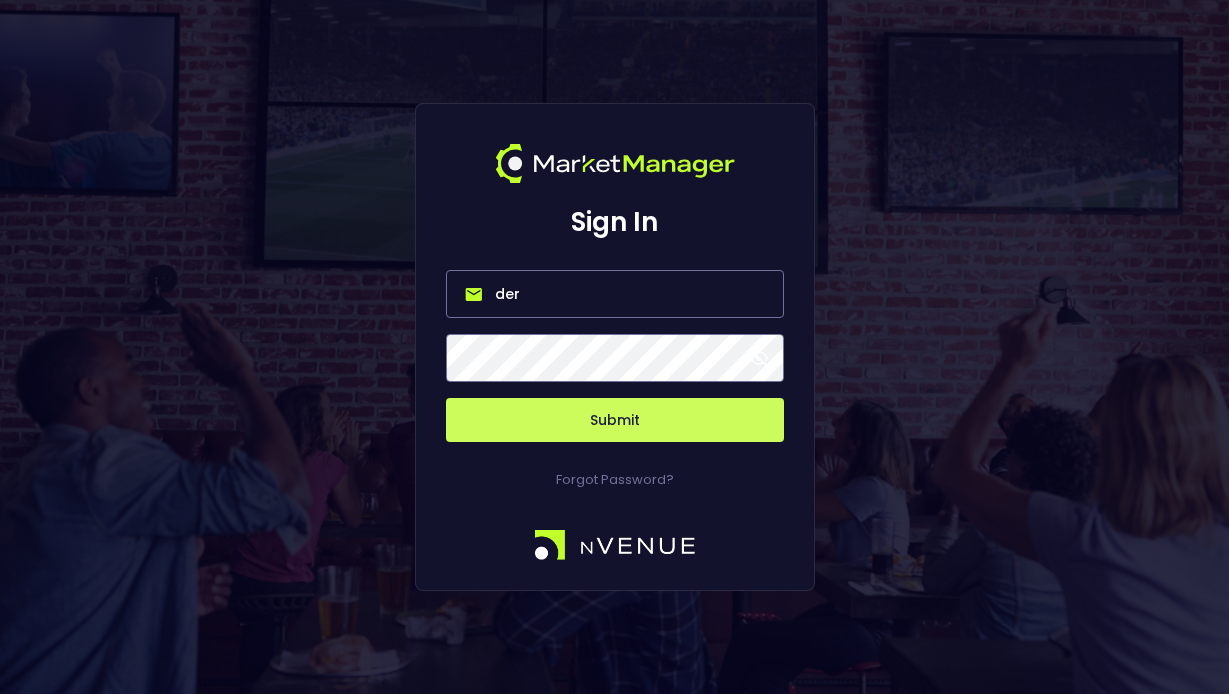 type on "[PERSON_NAME][EMAIL_ADDRESS][DOMAIN_NAME]" 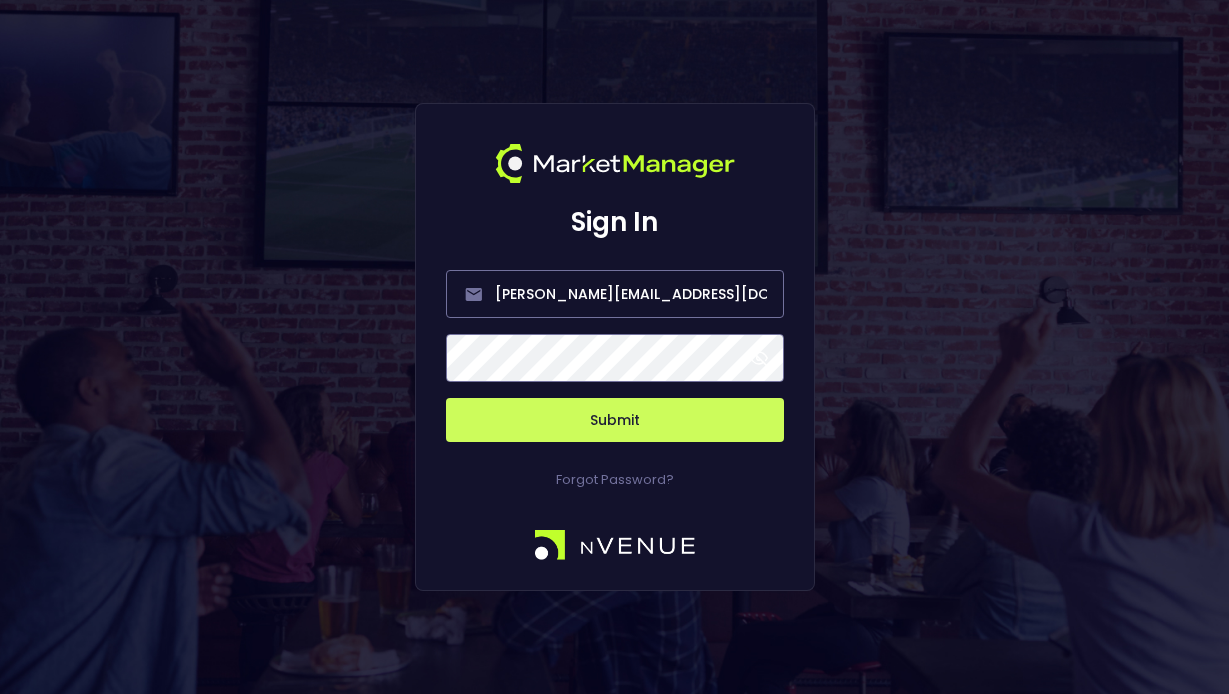 click on "Submit" at bounding box center [615, 420] 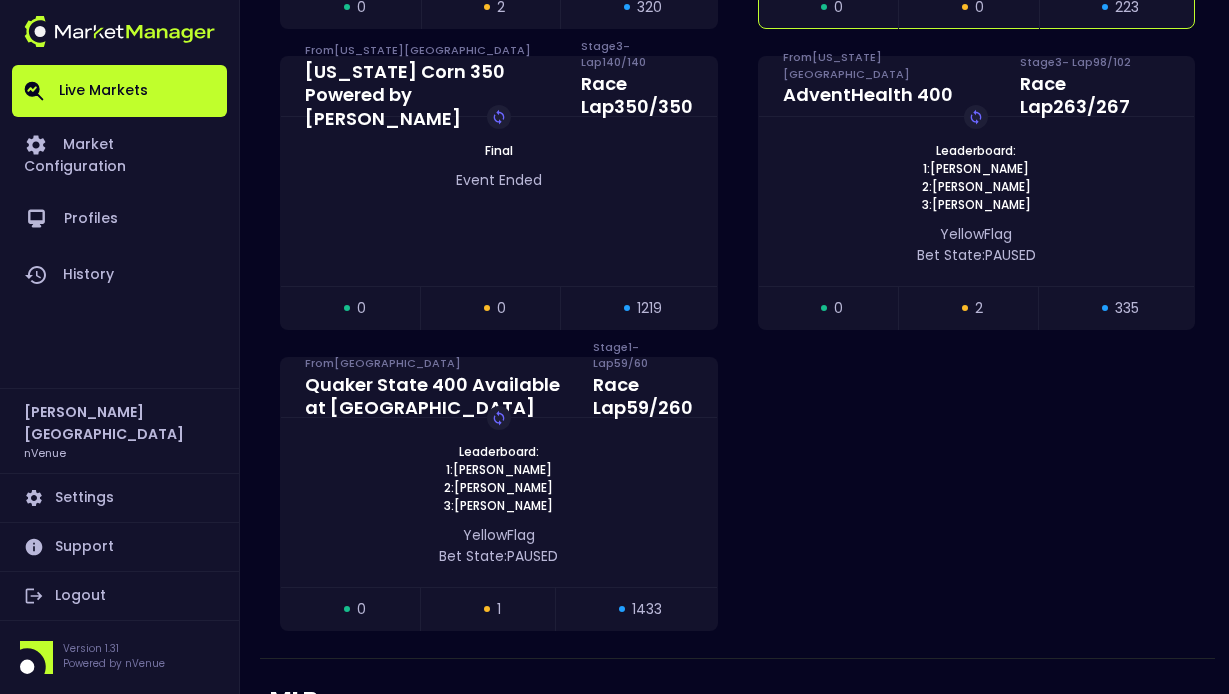 scroll, scrollTop: 2229, scrollLeft: 0, axis: vertical 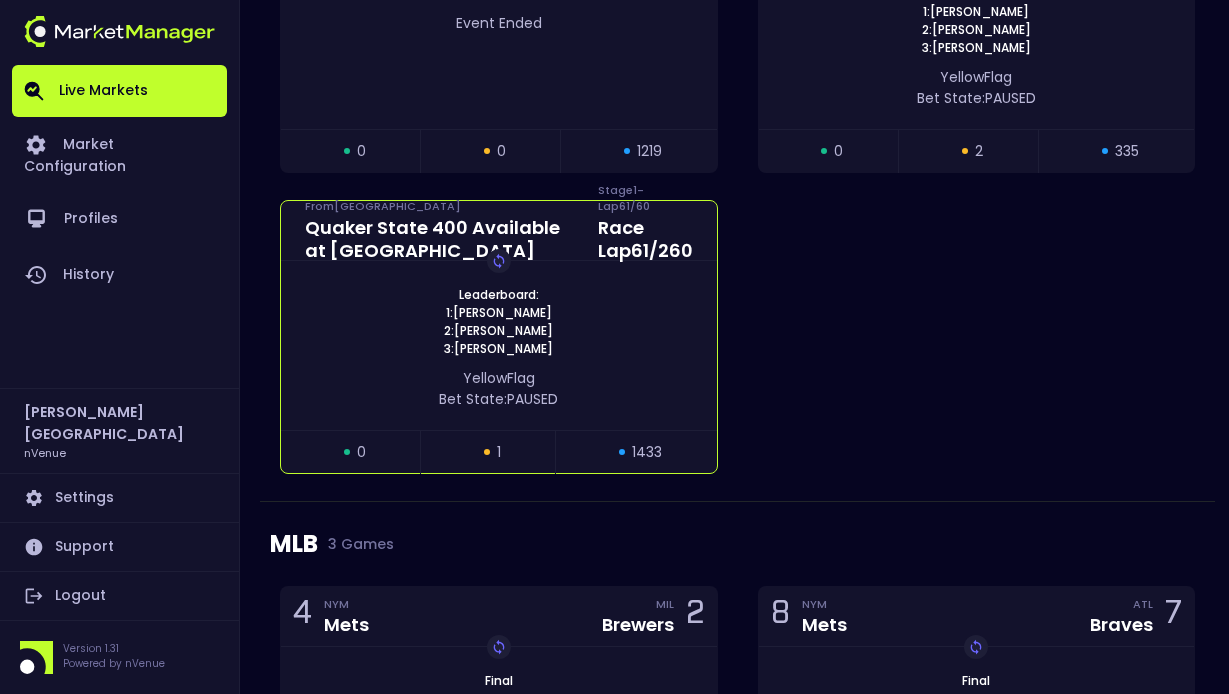 click on "Leaderboard: 1:  [PERSON_NAME] 2:  [PERSON_NAME] 3:  [PERSON_NAME] Replay Game" at bounding box center [499, 322] 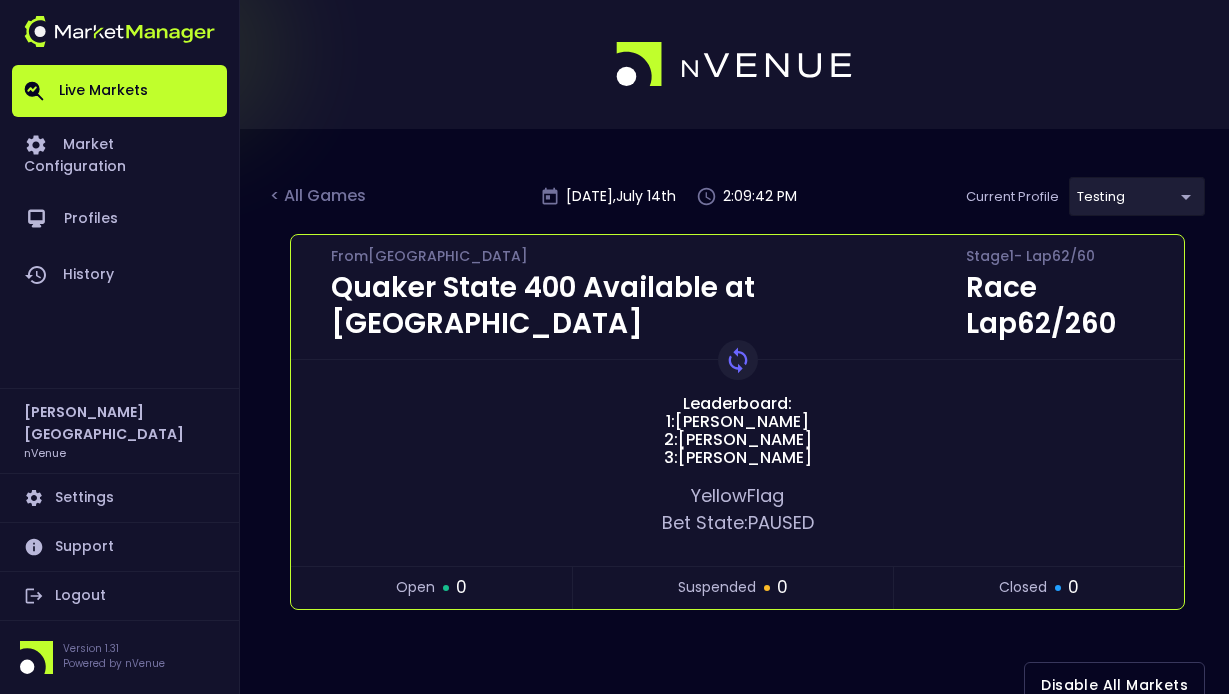 scroll, scrollTop: 314, scrollLeft: 0, axis: vertical 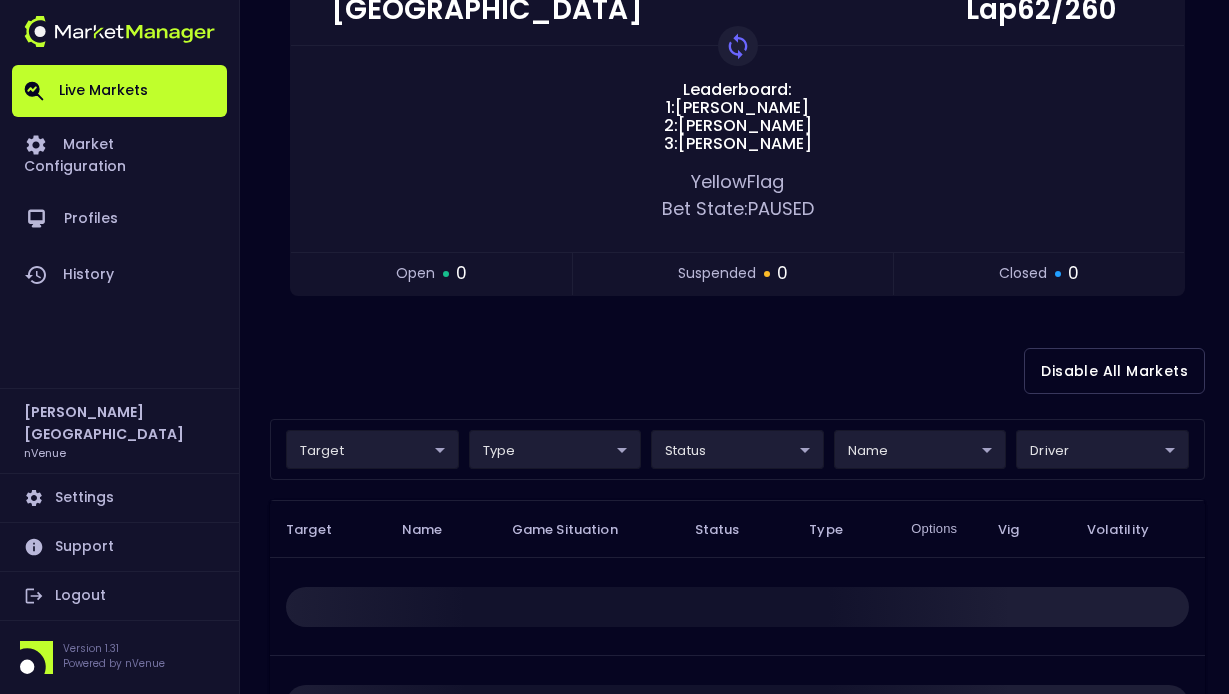 click on "Live Markets Market Configuration Profiles History [PERSON_NAME] nVenue Settings Support Logout   Version 1.31  Powered by nVenue < All Games [DATE] 2:09:42 PM Current Profile testing d66ee90f-df8e-430e-a05c-aaf70ad95ad9 Select Target Market Status Type Vig Volatility Options Close Quaker State 400 Available at Walmart From  [GEOGRAPHIC_DATA] Stage  1  - Lap  62 / 60 Race Lap  62 / 260 Leaderboard: 1:  [PERSON_NAME] 2:  [PERSON_NAME] 3:  [PERSON_NAME] Replay Game Yellow  Flag Bet State:  PAUSED open 0 suspended 0 closed 0 Disable All Markets target ​ ​ type ​ ​ status ​ ​ name ​ ​ driver ​ ​ Target Name Game Situation Status Type Options Vig Volatility Rows per page: 25 25 0–0 of 0" at bounding box center (614, 361) 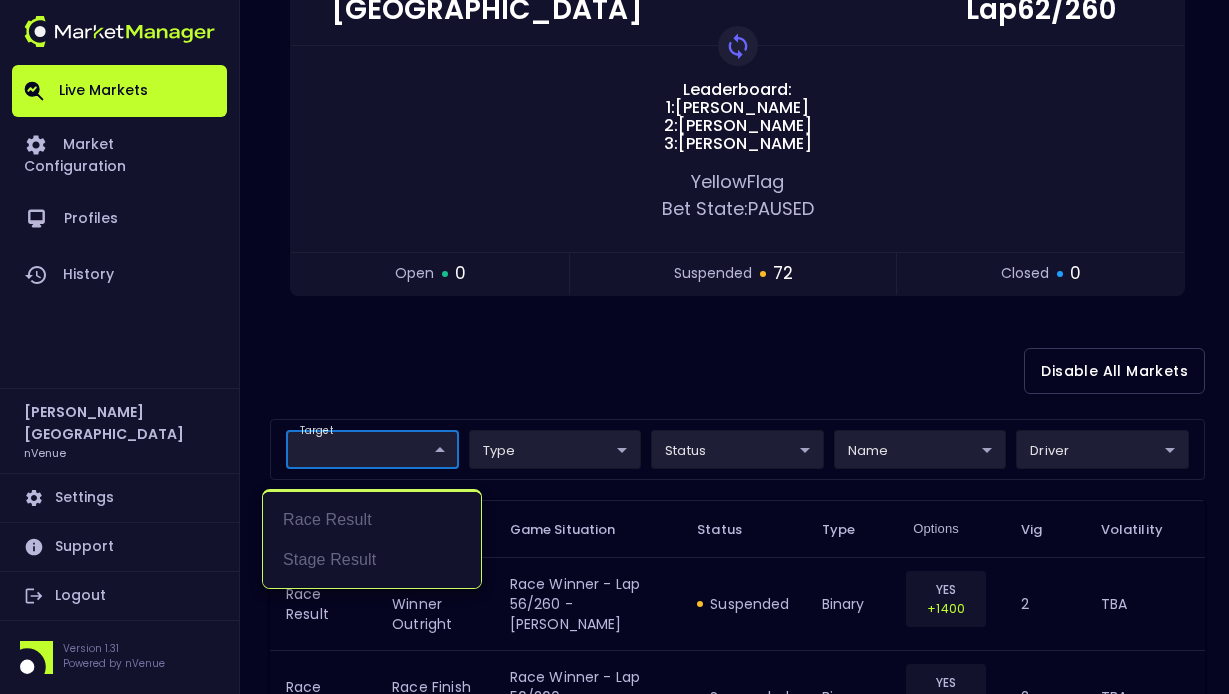 click at bounding box center [614, 347] 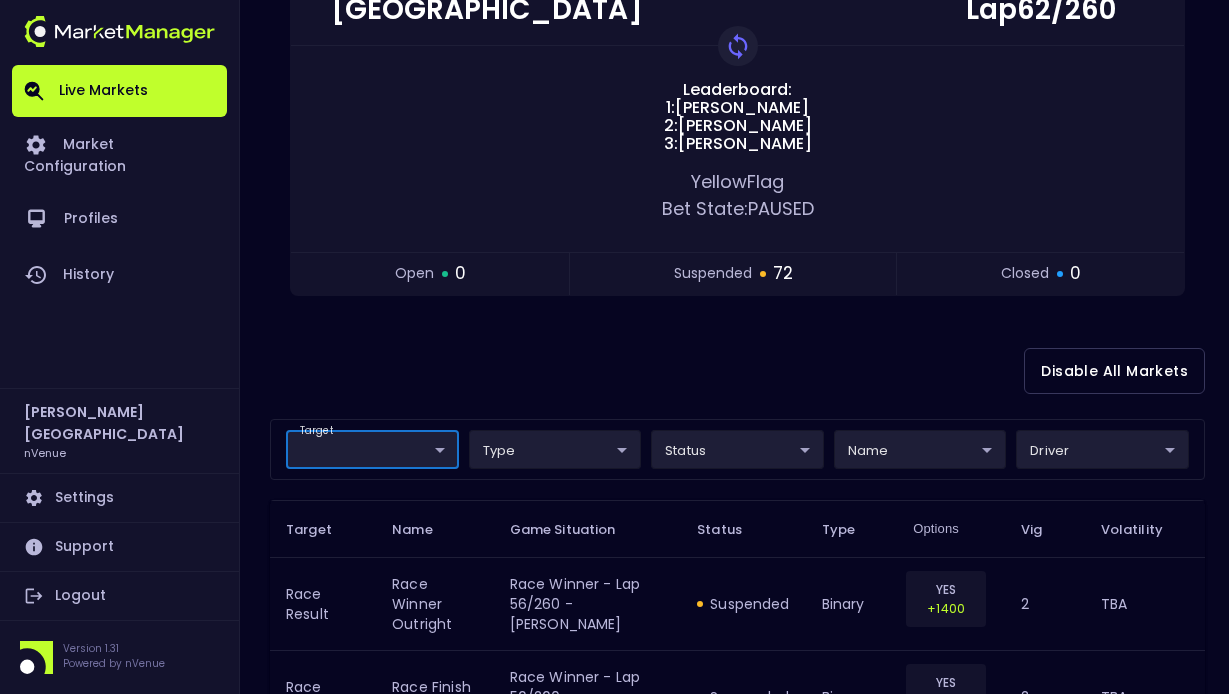 click on "Live Markets Market Configuration Profiles History [PERSON_NAME] nVenue Settings Support Logout   Version 1.31  Powered by nVenue < All Games [DATE] 2:09:44 PM Current Profile testing d66ee90f-df8e-430e-a05c-aaf70ad95ad9 Select Target Market Status Type Vig Volatility Options Close Quaker State 400 Available at Walmart From  [GEOGRAPHIC_DATA] Stage  1  - Lap  62 / 60 Race Lap  62 / 260 Leaderboard: 1:  [PERSON_NAME] 2:  [PERSON_NAME] 3:  [PERSON_NAME] Replay Game Yellow  Flag Bet State:  PAUSED open 0 suspended 72 closed 0 Disable All Markets target ​ ​ type ​ ​ status ​ ​ name ​ ​ driver ​ ​ Target Name Game Situation Status Type Options Vig Volatility Race Result Race Winner Outright Race Winner - Lap 56/260 - [PERSON_NAME]  suspended binary YES +1400 2 TBA Race Result Race Finish Top 3 Race Winner - Lap 56/260 - [PERSON_NAME]  suspended binary YES +600 2 TBA Race Result Race Winner Outright Race Winner - Lap 56/260 - [PERSON_NAME]  suspended binary YES +4000 2 TBA YES" at bounding box center [614, 1328] 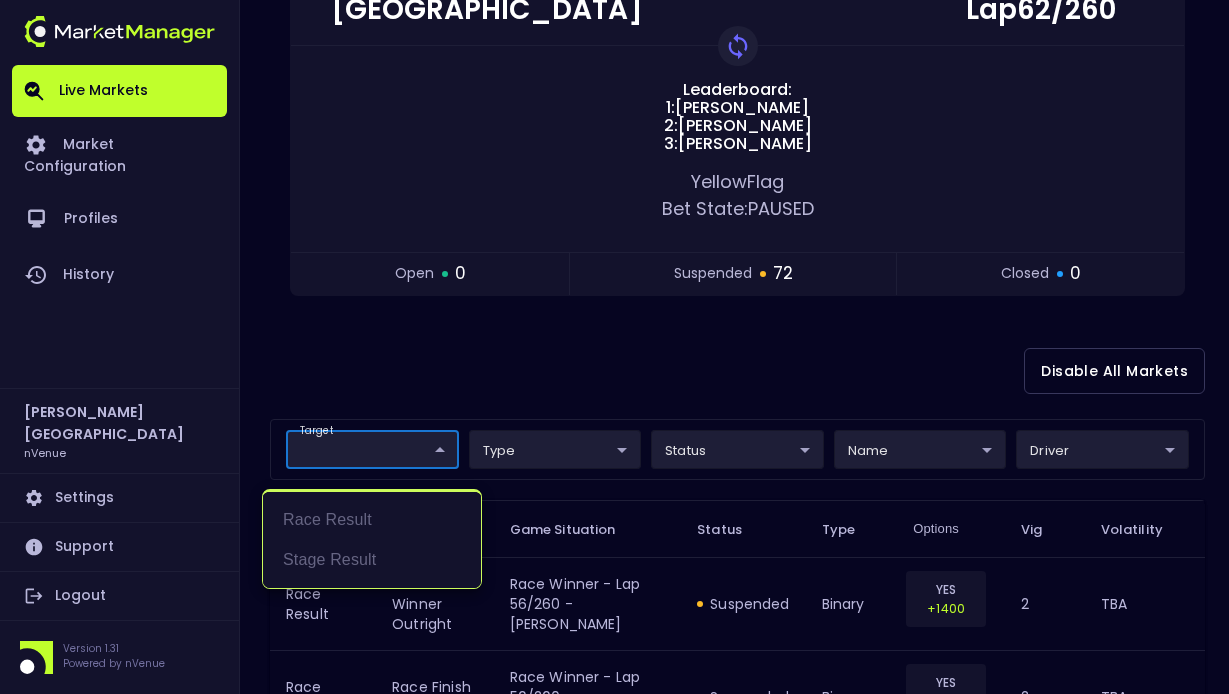 click at bounding box center (614, 347) 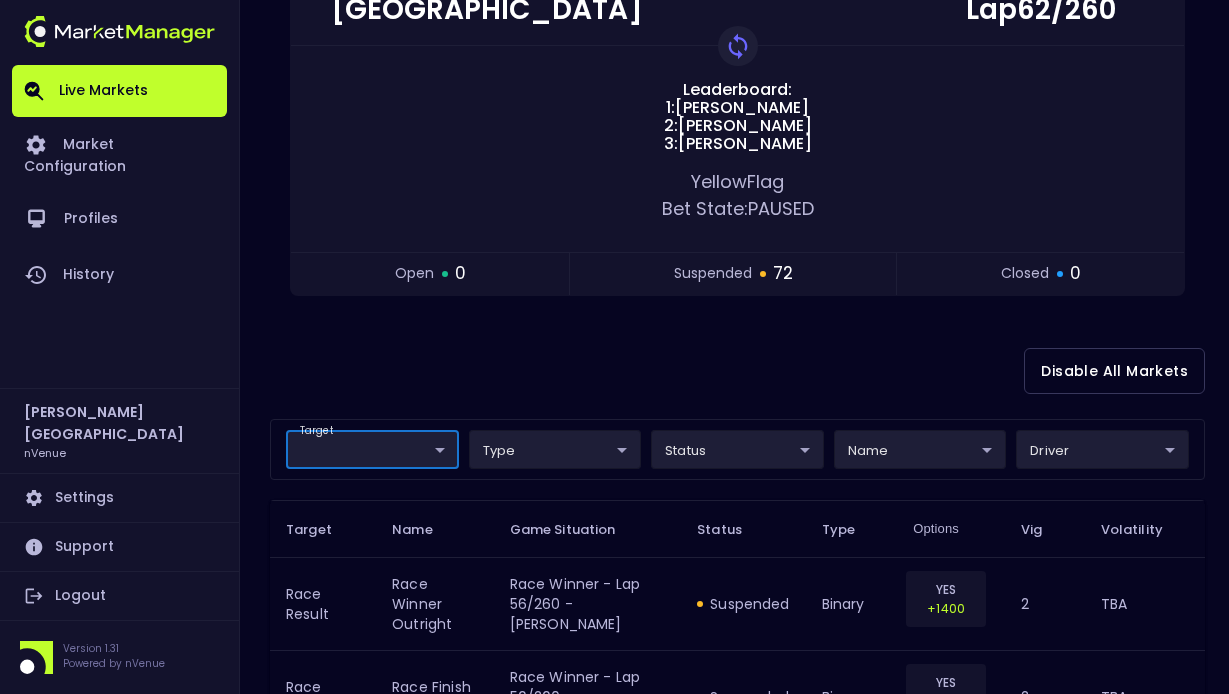 click on "Live Markets Market Configuration Profiles History [PERSON_NAME] nVenue Settings Support Logout   Version 1.31  Powered by nVenue < All Games [DATE] 2:09:46 PM Current Profile testing d66ee90f-df8e-430e-a05c-aaf70ad95ad9 Select Target Market Status Type Vig Volatility Options Close Quaker State 400 Available at Walmart From  [GEOGRAPHIC_DATA] Stage  1  - Lap  62 / 60 Race Lap  62 / 260 Leaderboard: 1:  [PERSON_NAME] 2:  [PERSON_NAME] 3:  [PERSON_NAME] Replay Game Yellow  Flag Bet State:  PAUSED open 0 suspended 72 closed 0 Disable All Markets target ​ ​ type ​ ​ status ​ ​ name ​ ​ driver ​ ​ Target Name Game Situation Status Type Options Vig Volatility Race Result Race Winner Outright Race Winner - Lap 56/260 - [PERSON_NAME]  suspended binary YES +1400 2 TBA Race Result Race Finish Top 3 Race Winner - Lap 56/260 - [PERSON_NAME]  suspended binary YES +600 2 TBA Race Result Race Winner Outright Race Winner - Lap 56/260 - [PERSON_NAME]  suspended binary YES +4000 2 TBA YES" at bounding box center (614, 1328) 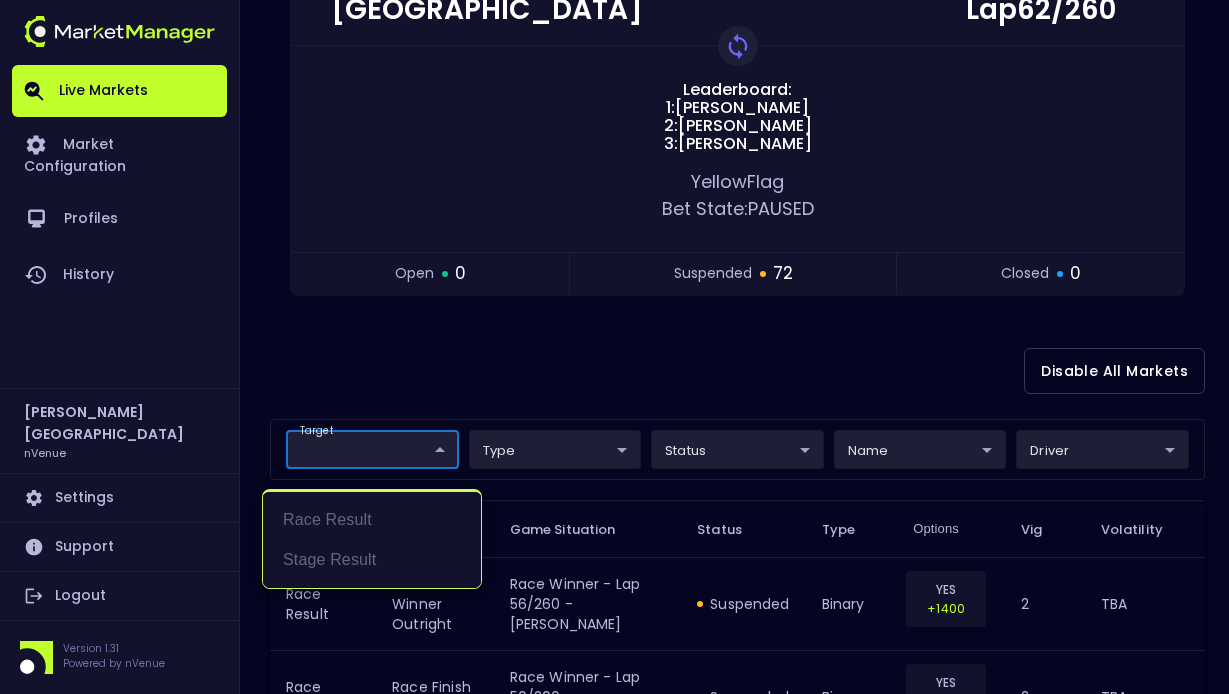 click at bounding box center (614, 347) 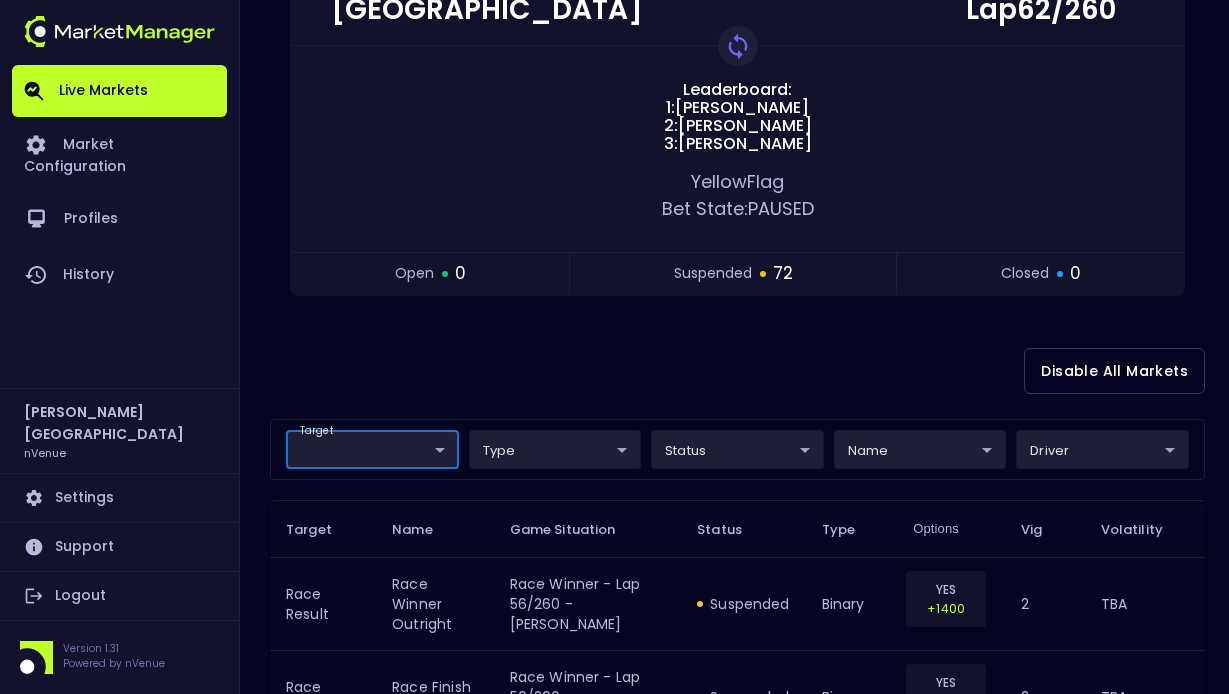 click on "Live Markets Market Configuration Profiles History [PERSON_NAME] nVenue Settings Support Logout   Version 1.31  Powered by nVenue < All Games [DATE] 2:09:46 PM Current Profile testing d66ee90f-df8e-430e-a05c-aaf70ad95ad9 Select Target Market Status Type Vig Volatility Options Close Quaker State 400 Available at Walmart From  [GEOGRAPHIC_DATA] Stage  1  - Lap  62 / 60 Race Lap  62 / 260 Leaderboard: 1:  [PERSON_NAME] 2:  [PERSON_NAME] 3:  [PERSON_NAME] Replay Game Yellow  Flag Bet State:  PAUSED open 0 suspended 72 closed 0 Disable All Markets target ​ ​ type ​ ​ status ​ ​ name ​ ​ driver ​ ​ Target Name Game Situation Status Type Options Vig Volatility Race Result Race Winner Outright Race Winner - Lap 56/260 - [PERSON_NAME]  suspended binary YES +1400 2 TBA Race Result Race Finish Top 3 Race Winner - Lap 56/260 - [PERSON_NAME]  suspended binary YES +600 2 TBA Race Result Race Winner Outright Race Winner - Lap 56/260 - [PERSON_NAME]  suspended binary YES +4000 2 TBA YES" at bounding box center [614, 1328] 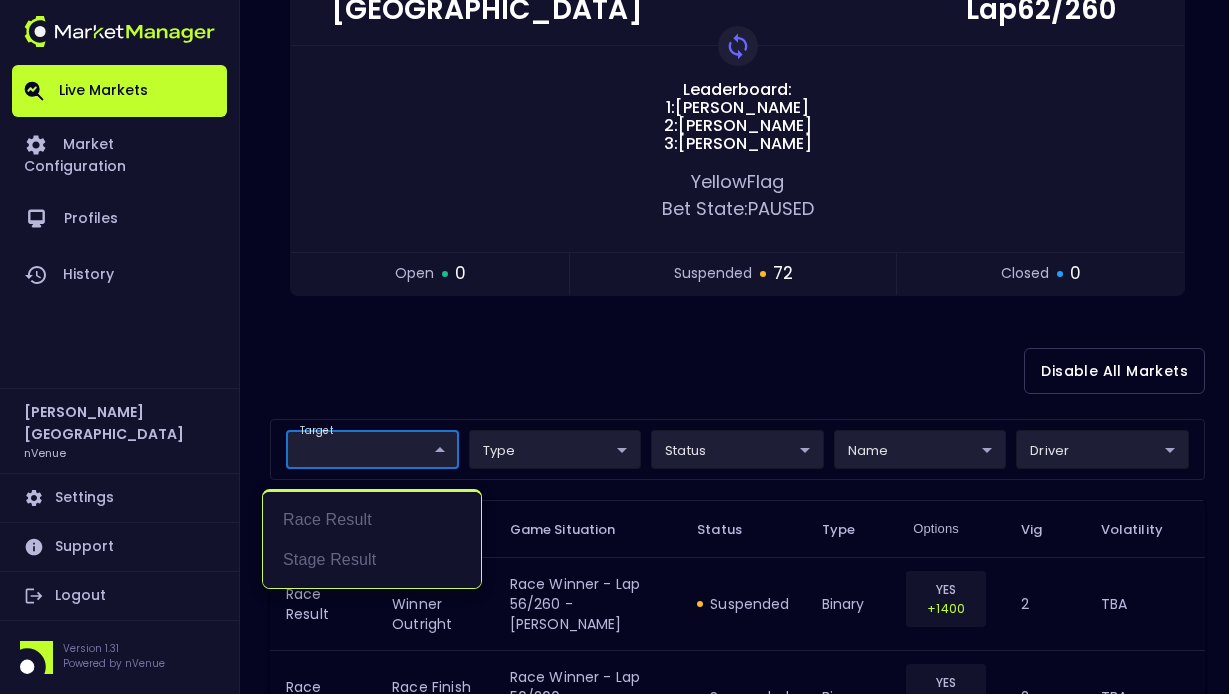 click at bounding box center [614, 347] 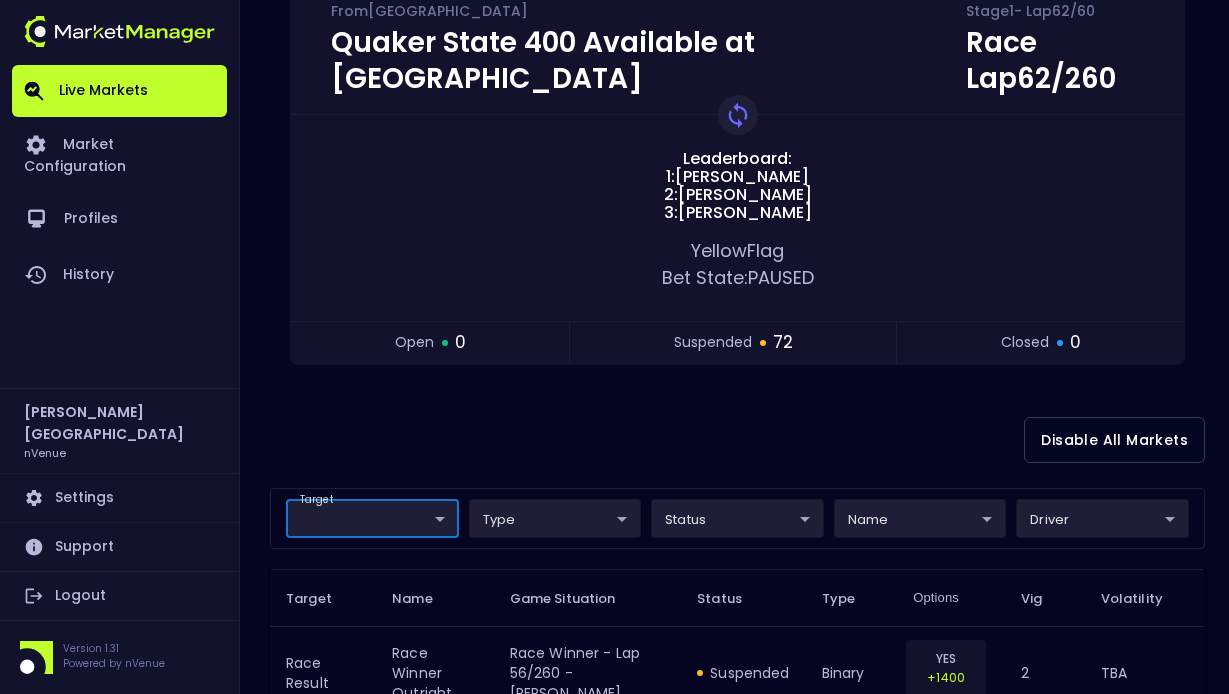scroll, scrollTop: 39, scrollLeft: 0, axis: vertical 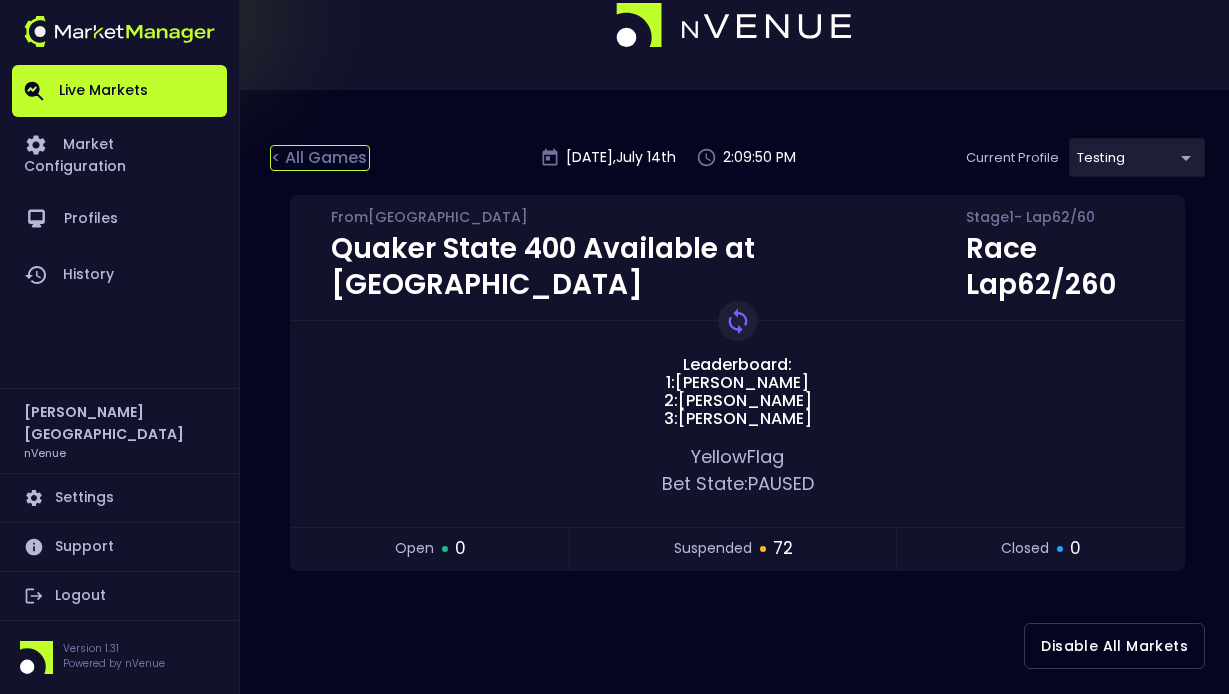 click on "< All Games" at bounding box center [320, 158] 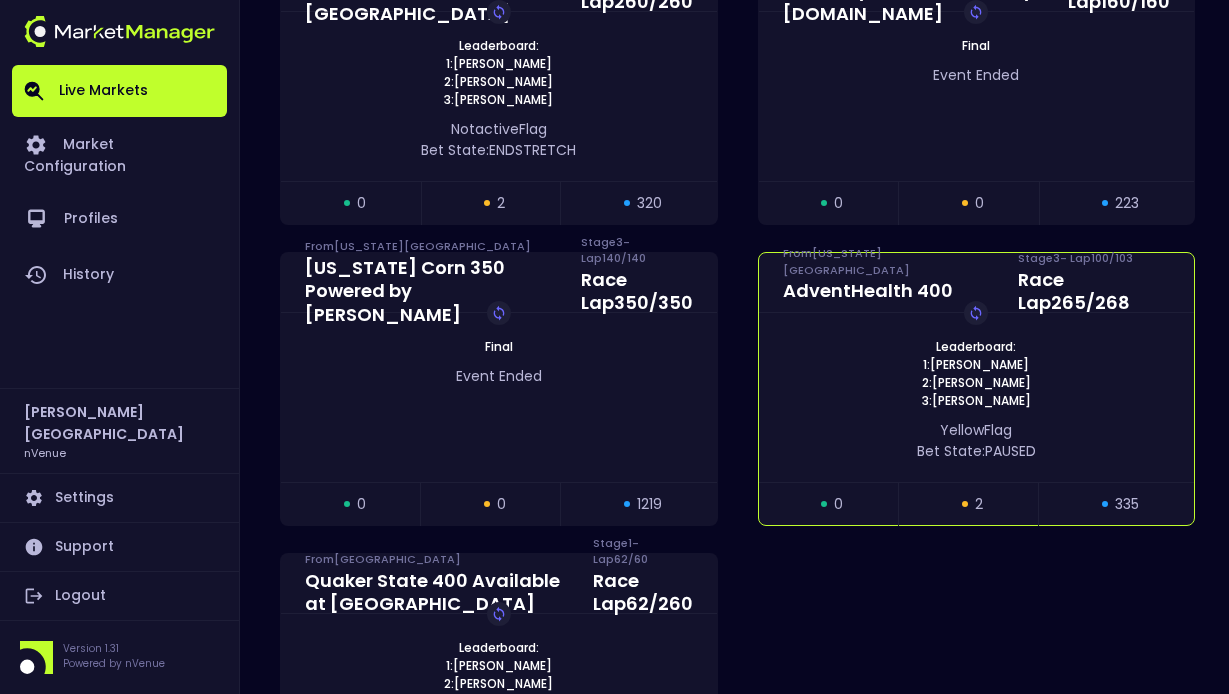 click on "Leaderboard: 1:  [PERSON_NAME] 2:  [PERSON_NAME] 3:  [PERSON_NAME] Replay Game" at bounding box center (977, 374) 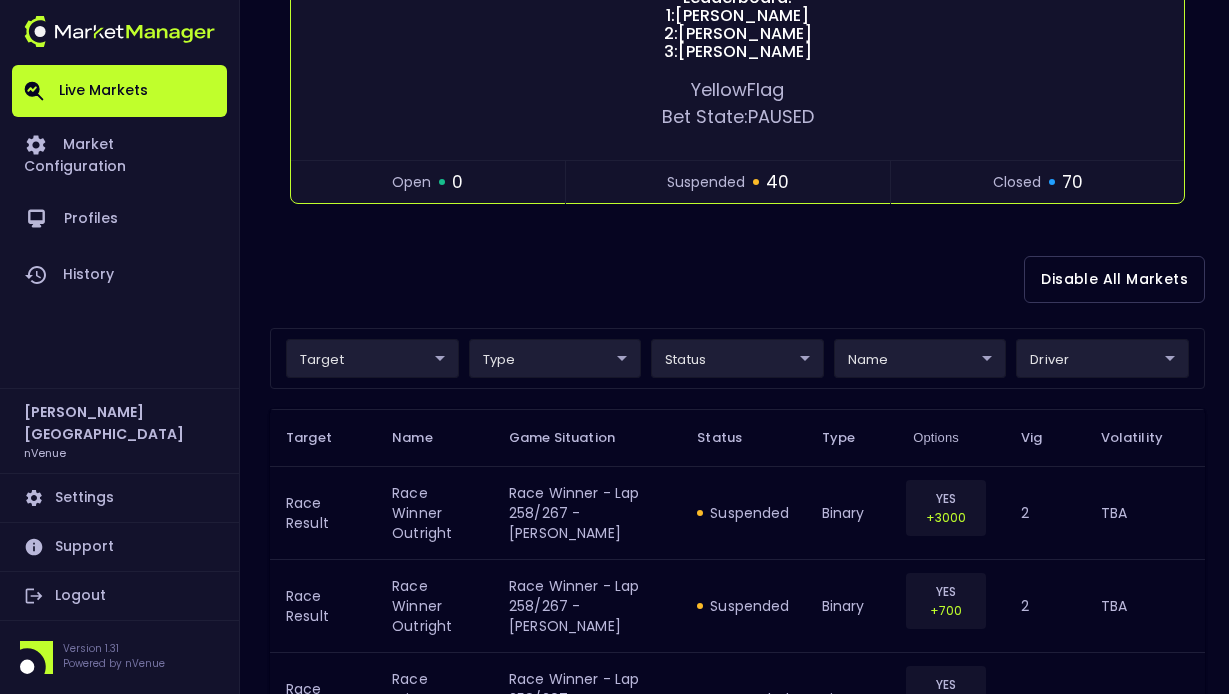 scroll, scrollTop: 397, scrollLeft: 0, axis: vertical 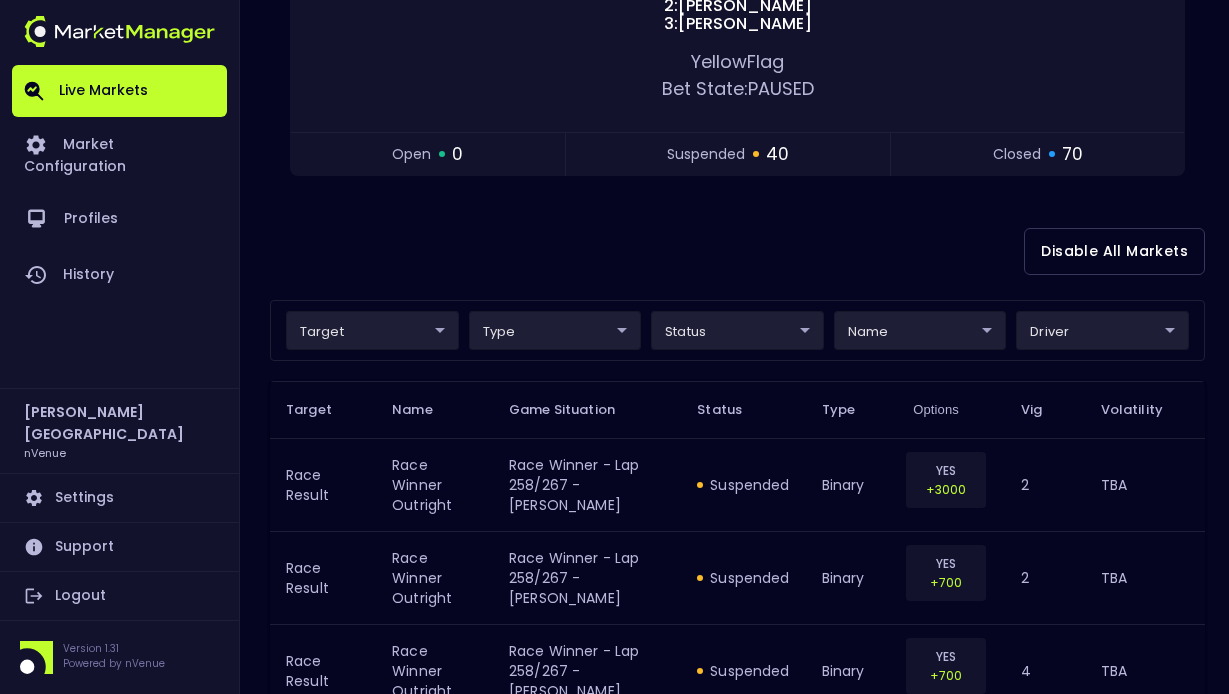 click on "Live Markets Market Configuration Profiles History [PERSON_NAME] nVenue Settings Support Logout   Version 1.31  Powered by nVenue < All Games [DATE] 2:09:56 PM Current Profile testing d66ee90f-df8e-430e-a05c-aaf70ad95ad9 Select Target Market Status Type Vig Volatility Options Close AdventHealth 400 From  [US_STATE][GEOGRAPHIC_DATA] Stage  3  - Lap  100 / 103 Race Lap  265 / 268 Leaderboard: 1:  [PERSON_NAME] 2:  [PERSON_NAME] 3:  [PERSON_NAME] Replay Game Yellow  Flag Bet State:  PAUSED open 0 suspended 40 closed 70 Disable All Markets target ​ ​ type ​ ​ status ​ ​ name ​ ​ driver ​ ​ Target Name Game Situation Status Type Options Vig Volatility Race Result Race Winner Outright Race Winner - Lap 258/267 - [PERSON_NAME]  suspended binary YES +3000 2 TBA Race Result Race Winner Outright Race Winner - Lap 258/267 - [PERSON_NAME]  suspended binary YES +700 2 TBA Race Result Race Winner Outright Race Winner - Lap 258/267 - [PERSON_NAME]  suspended binary YES +700 4 TBA Race Result suspended YES" at bounding box center [614, 1227] 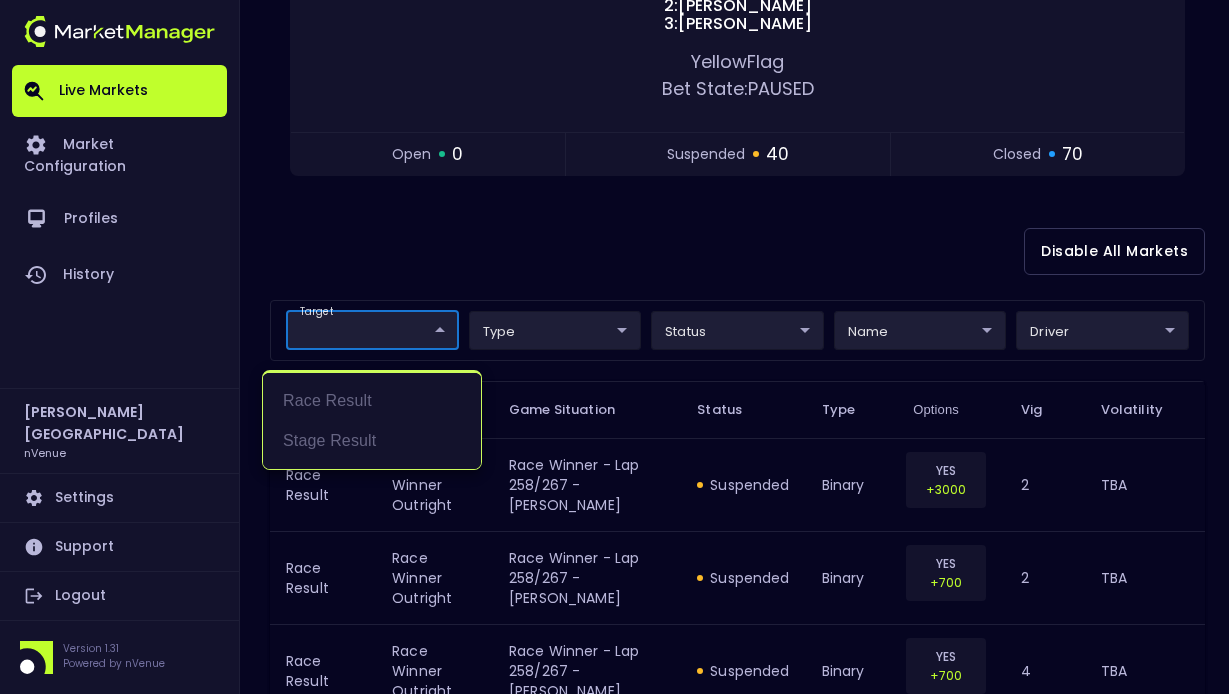 click at bounding box center [614, 347] 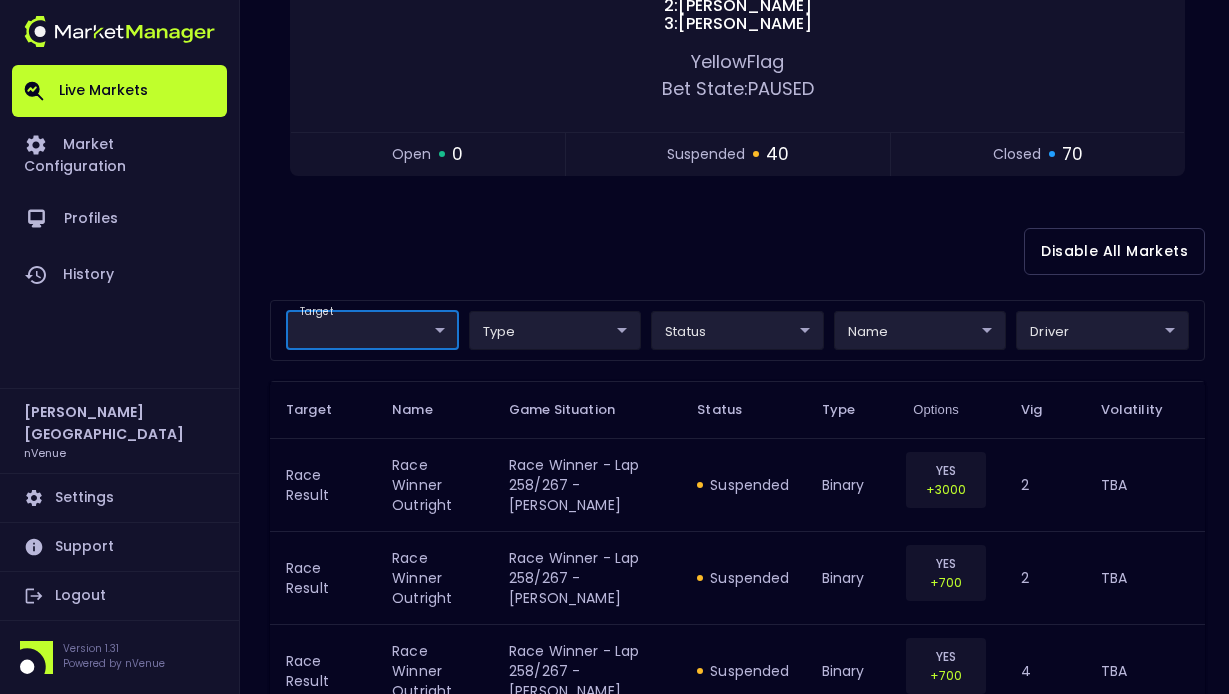 scroll, scrollTop: 0, scrollLeft: 0, axis: both 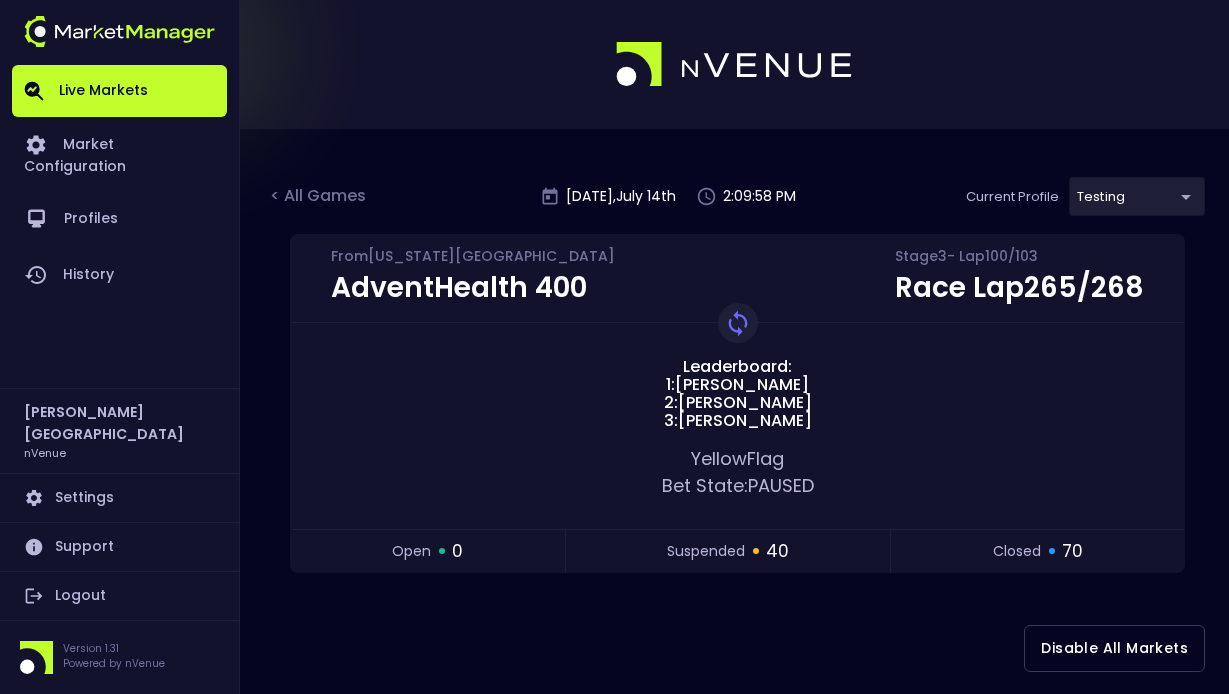 click on "Live Markets Market Configuration Profiles History [PERSON_NAME] nVenue Settings Support Logout   Version 1.31  Powered by nVenue < All Games [DATE] 2:09:58 PM Current Profile testing d66ee90f-df8e-430e-a05c-aaf70ad95ad9 Select Target Market Status Type Vig Volatility Options Close AdventHealth 400 From  [US_STATE][GEOGRAPHIC_DATA] Stage  3  - Lap  100 / 103 Race Lap  265 / 268 Leaderboard: 1:  [PERSON_NAME] 2:  [PERSON_NAME] 3:  [PERSON_NAME] Replay Game Yellow  Flag Bet State:  PAUSED open 0 suspended 40 closed 70 Disable All Markets target ​ ​ type ​ ​ status ​ ​ name ​ ​ driver ​ ​ Target Name Game Situation Status Type Options Vig Volatility Race Result Race Winner Outright Race Winner - Lap 258/267 - [PERSON_NAME]  suspended binary YES +3000 2 TBA Race Result Race Winner Outright Race Winner - Lap 258/267 - [PERSON_NAME]  suspended binary YES +700 2 TBA Race Result Race Winner Outright Race Winner - Lap 258/267 - [PERSON_NAME]  suspended binary YES +700 4 TBA Race Result suspended YES" at bounding box center [614, 1624] 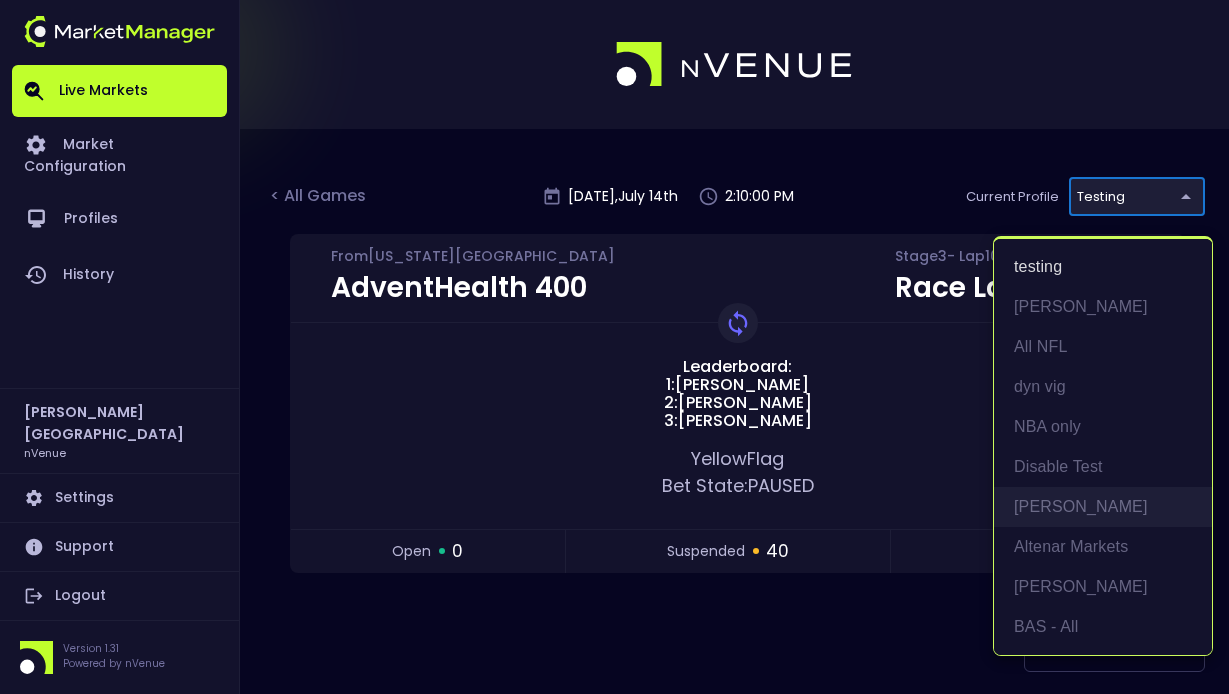 click on "[PERSON_NAME]" at bounding box center [1103, 507] 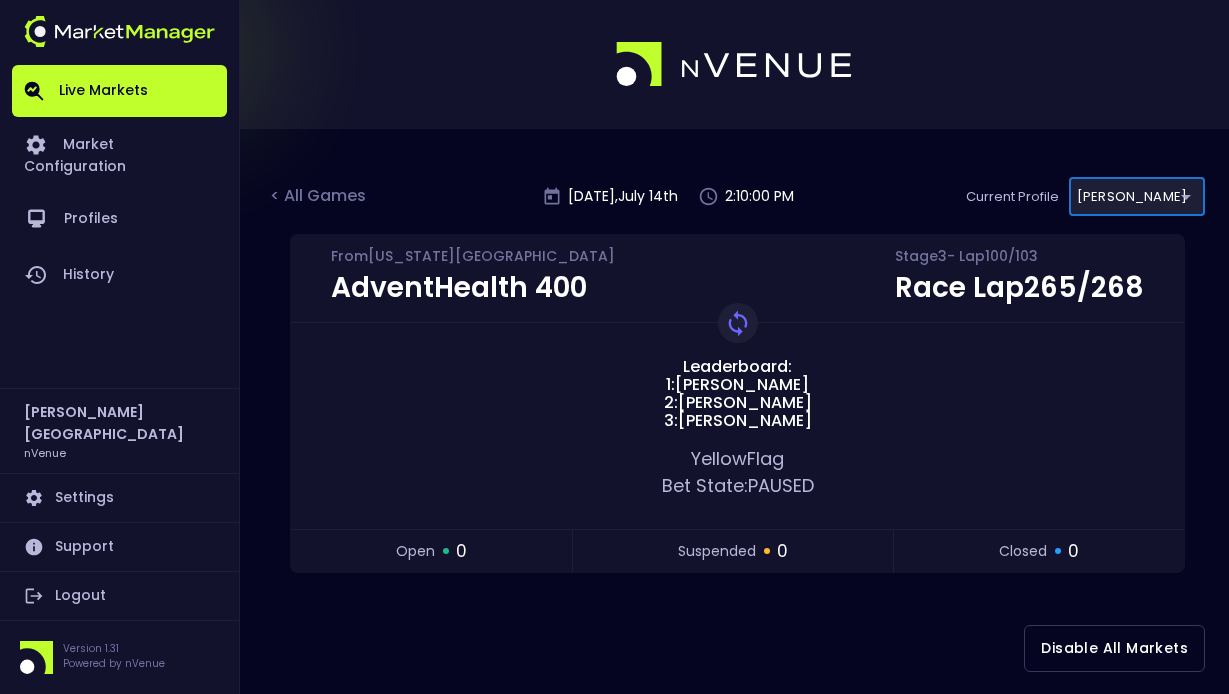 scroll, scrollTop: 331, scrollLeft: 0, axis: vertical 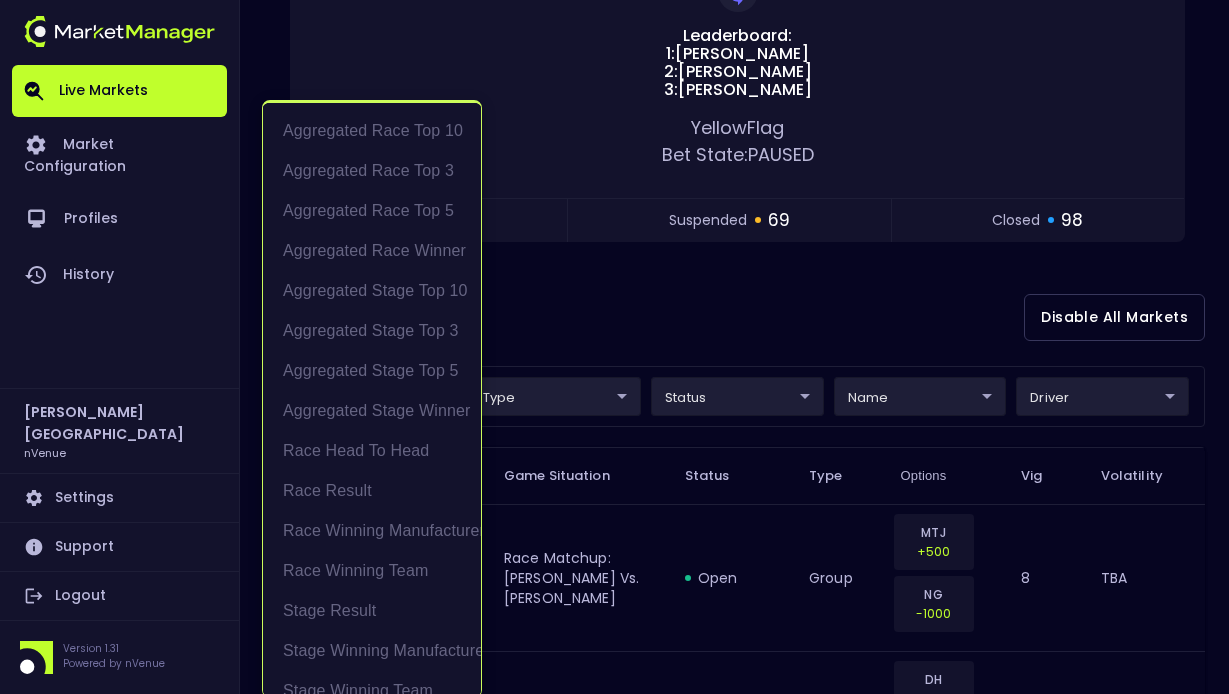 click on "Live Markets Market Configuration Profiles History [PERSON_NAME] nVenue Settings Support Logout   Version 1.31  Powered by nVenue < All Games [DATE] 2:10:01 PM Current Profile [PERSON_NAME] 0a763355-b225-40e6-8c79-2dda4ec7b2cf Select Target Market Status Type Vig Volatility Options Close AdventHealth 400 From  [US_STATE][GEOGRAPHIC_DATA] Stage  3  - Lap  100 / 103 Race Lap  265 / 268 Leaderboard: 1:  [PERSON_NAME] 2:  [PERSON_NAME] 3:  [PERSON_NAME] Replay Game Yellow  Flag Bet State:  PAUSED open 17 suspended 69 closed 98 Disable All Markets target ​ ​ type ​ ​ status ​ ​ name ​ ​ driver ​ ​ Target Name Game Situation Status Type Options Vig Volatility Race Head to Head Race Matchup Race Matchup: [PERSON_NAME] vs. [PERSON_NAME]  open group MTJ +500 NG -1000 8 TBA Race Head to Head Race Matchup Race Matchup: [PERSON_NAME] vs. [PERSON_NAME]  open group DH -3000 RC +800 8 TBA Race Head to Head Race Matchup Race Matchup: [PERSON_NAME] vs. [PERSON_NAME]  open group CB -800 CH +450 8 TBA Race Matchup CE" at bounding box center [614, 1968] 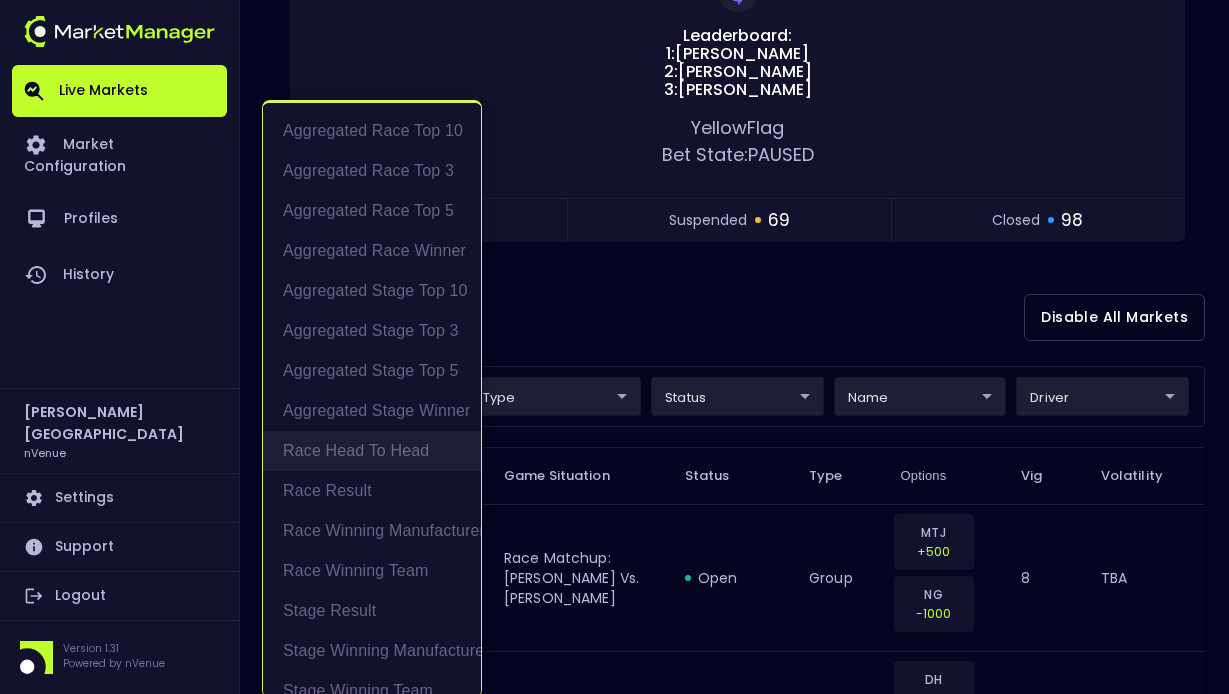 scroll, scrollTop: 22, scrollLeft: 0, axis: vertical 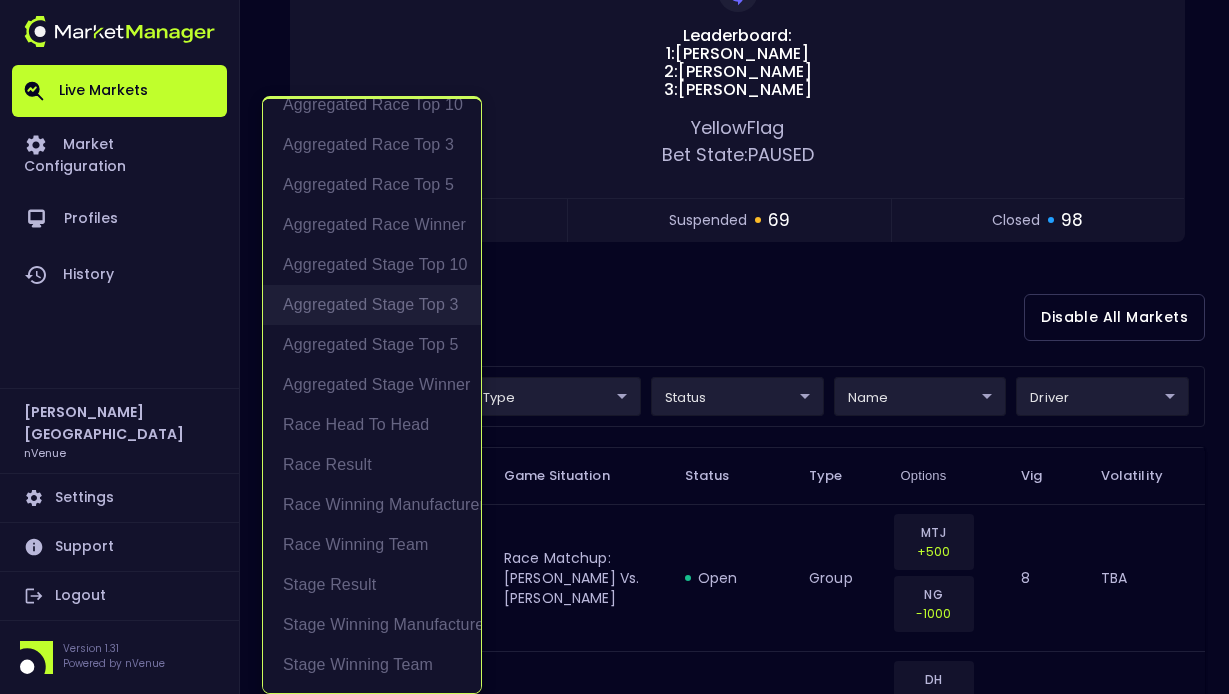 click on "Aggregated Stage Top 3" at bounding box center (372, 305) 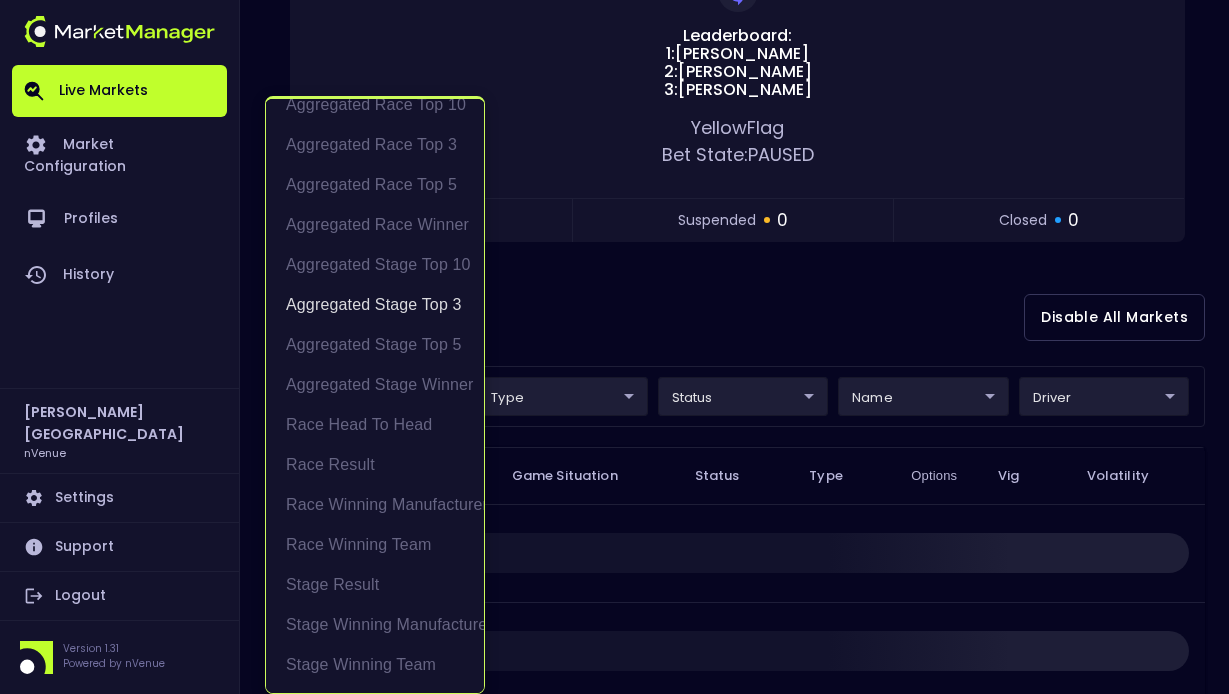 click at bounding box center [614, 347] 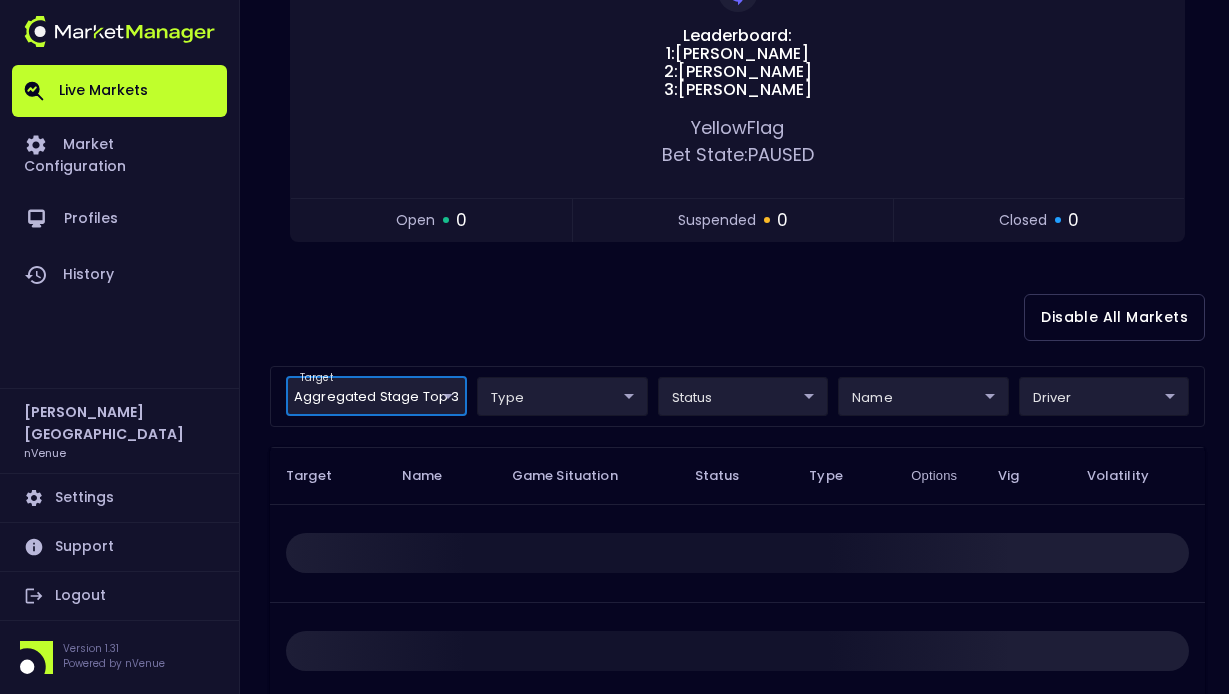 scroll, scrollTop: 0, scrollLeft: 0, axis: both 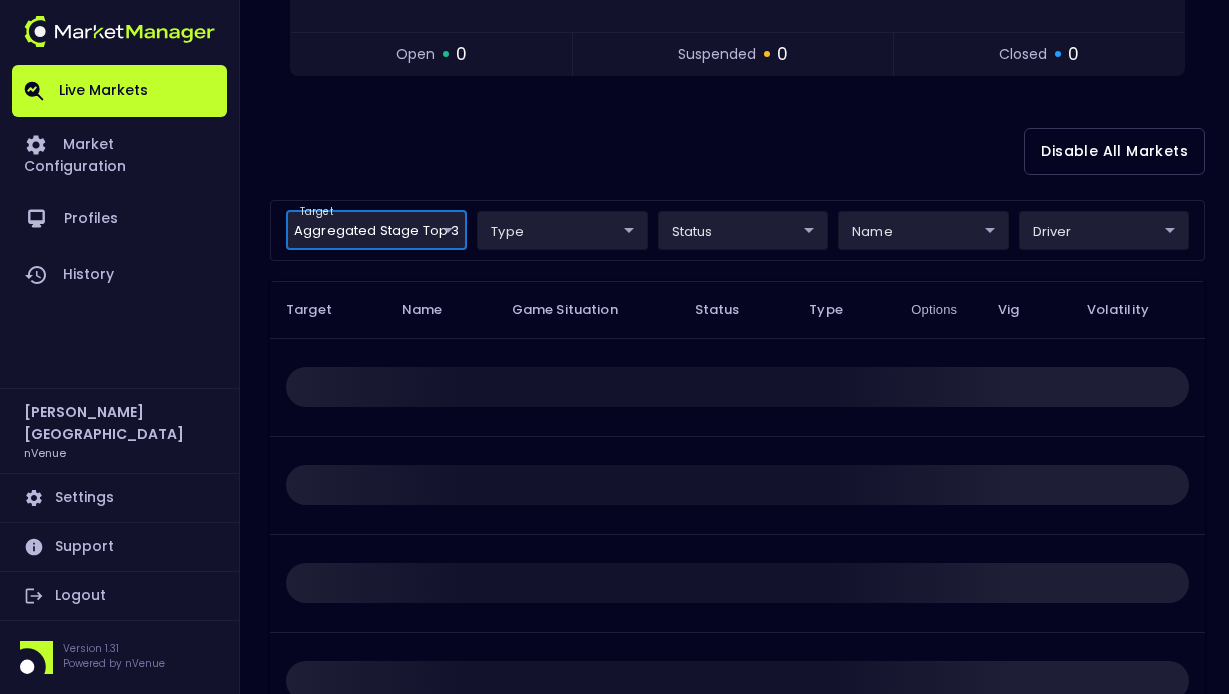 click on "Live Markets Market Configuration Profiles History [PERSON_NAME] nVenue Settings Support Logout   Version 1.31  Powered by nVenue < All Games [DATE] 2:10:09 PM Current Profile [PERSON_NAME] 0a763355-b225-40e6-8c79-2dda4ec7b2cf Select Target Market Status Type Vig Volatility Options Close AdventHealth 400 From  [US_STATE][GEOGRAPHIC_DATA] Stage  3  - Lap  100 / 103 Race Lap  265 / 268 Leaderboard: 1:  [PERSON_NAME] 2:  [PERSON_NAME] 3:  [PERSON_NAME] Replay Game Yellow  Flag Bet State:  PAUSED open 0 suspended 0 closed 0 Disable All Markets target Aggregated Stage Top 3 Aggregated Stage Top 3 ​ type ​ ​ status ​ ​ name ​ ​ driver ​ ​ Target Name Game Situation Status Type Options Vig Volatility Rows per page: 25 25 0–0 of 0" at bounding box center (614, 160) 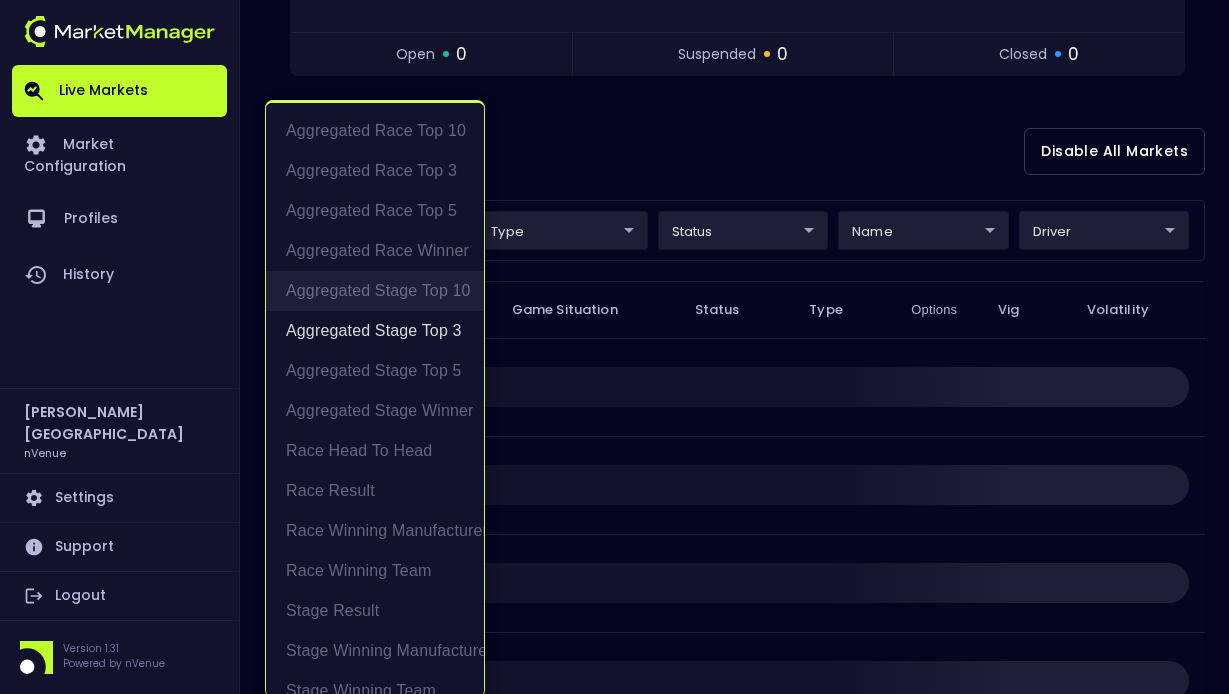 click on "Aggregated Stage Top 10" at bounding box center (375, 291) 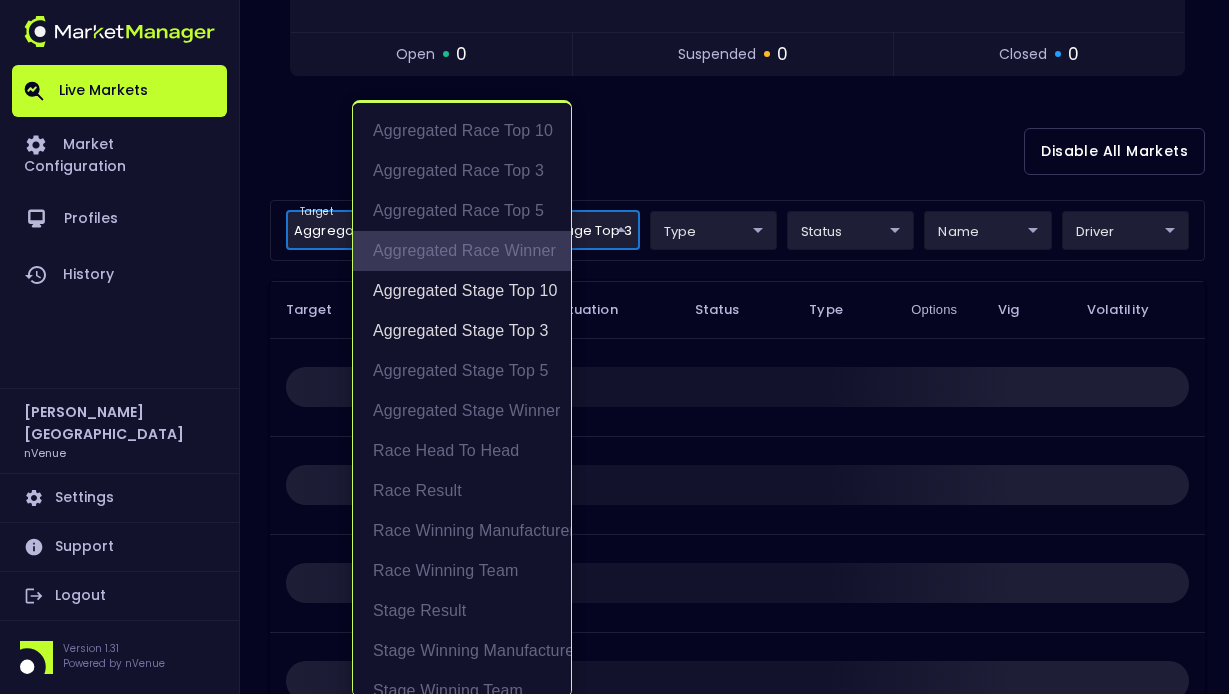 click on "Aggregated Race Winner" at bounding box center (462, 251) 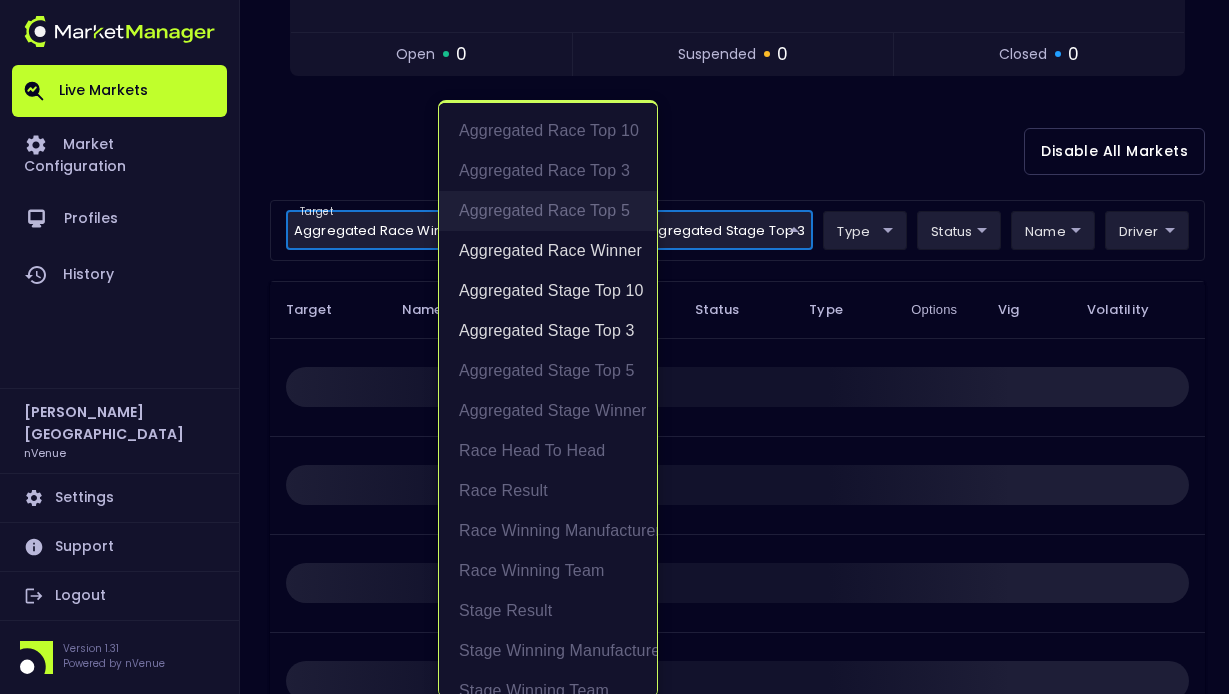 click on "Aggregated Race Top 5" at bounding box center (548, 211) 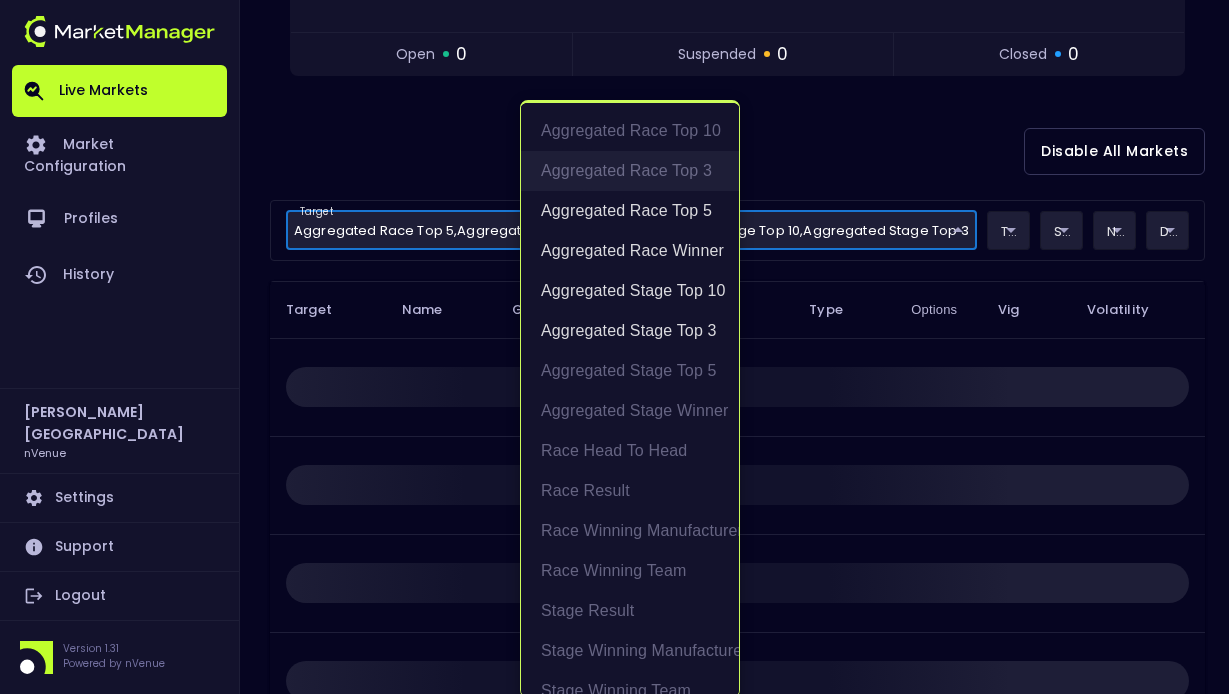 click on "Aggregated Race Top 3" at bounding box center (630, 171) 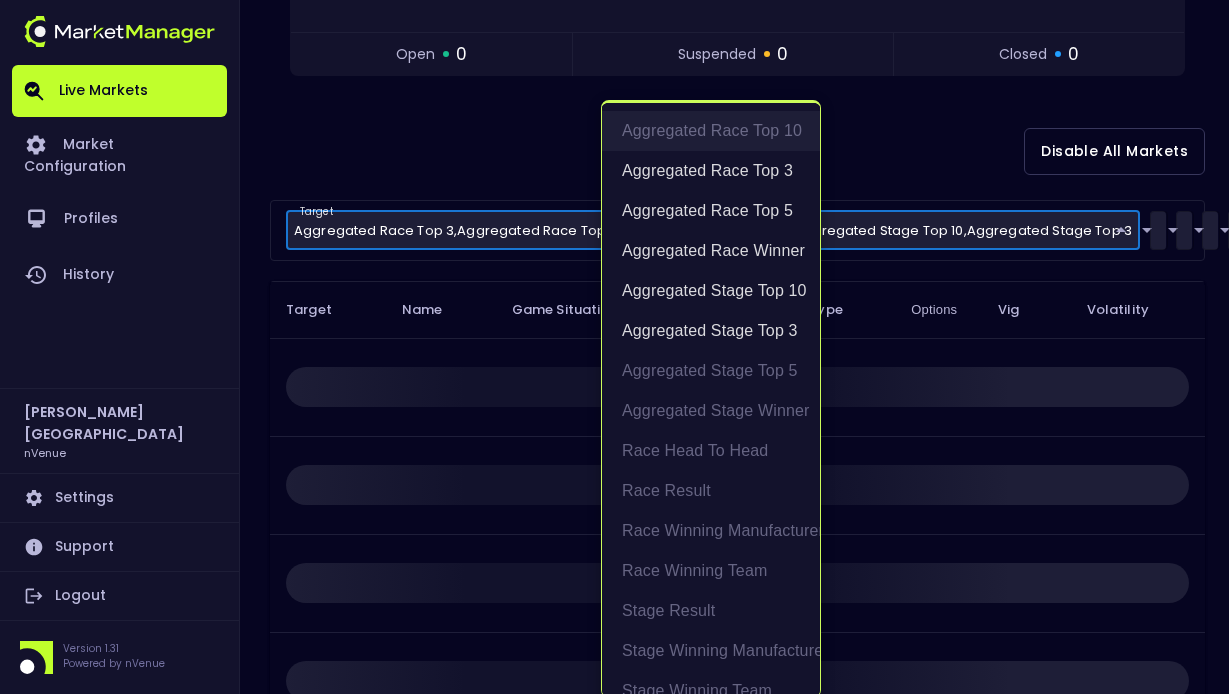 click on "Aggregated Race Top 10" at bounding box center (711, 131) 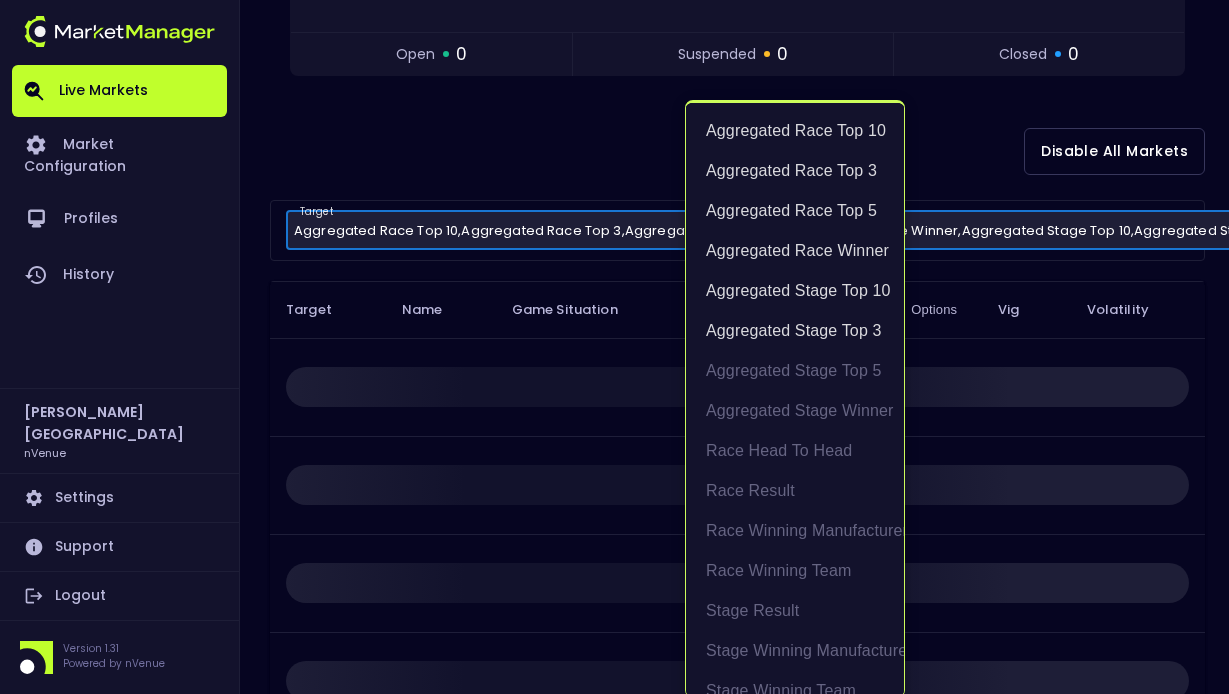 click at bounding box center [614, 347] 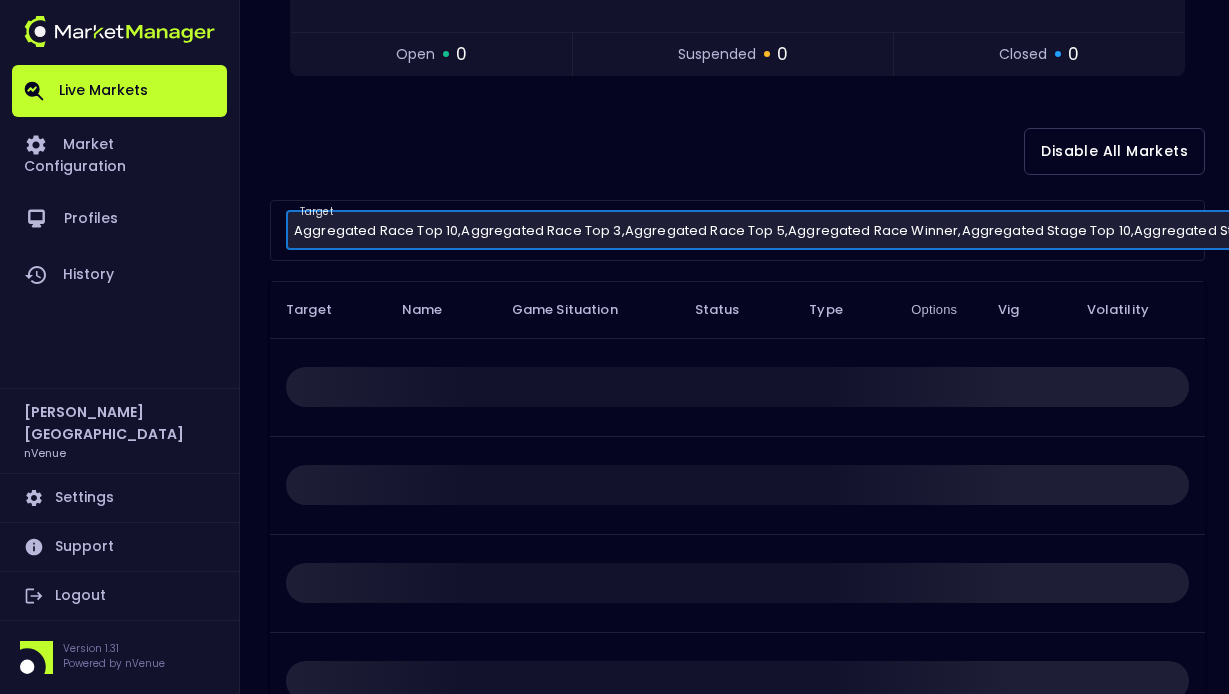 scroll, scrollTop: 0, scrollLeft: 0, axis: both 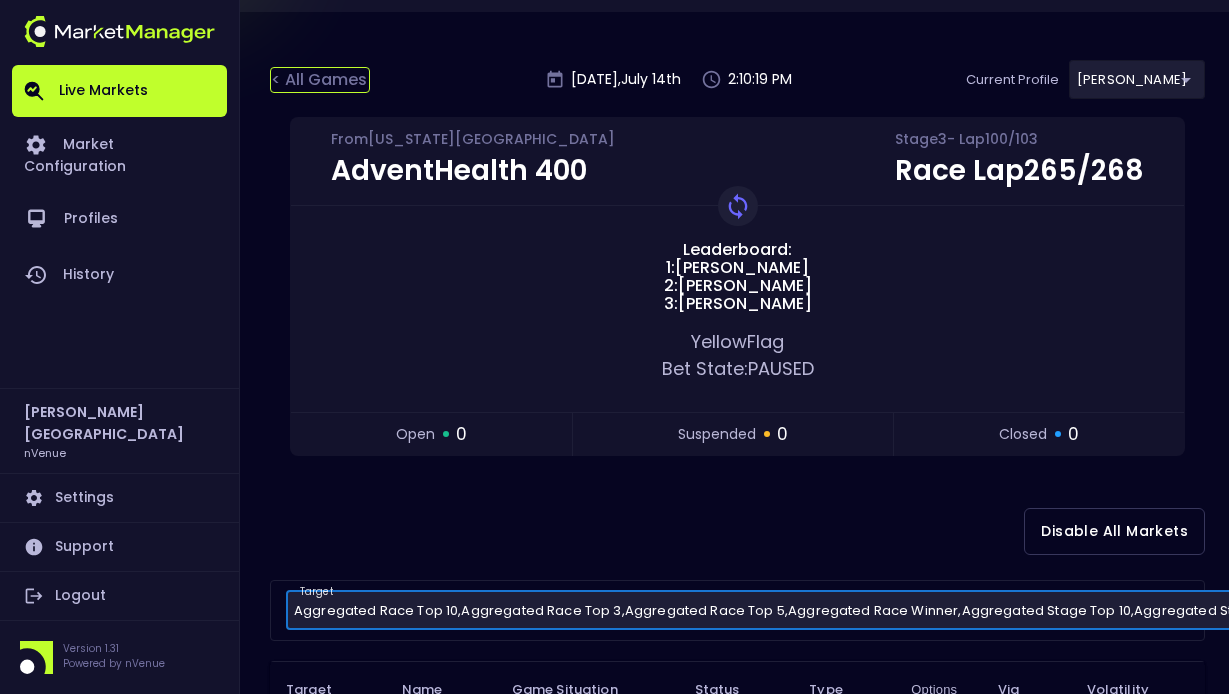 click on "< All Games" at bounding box center [320, 80] 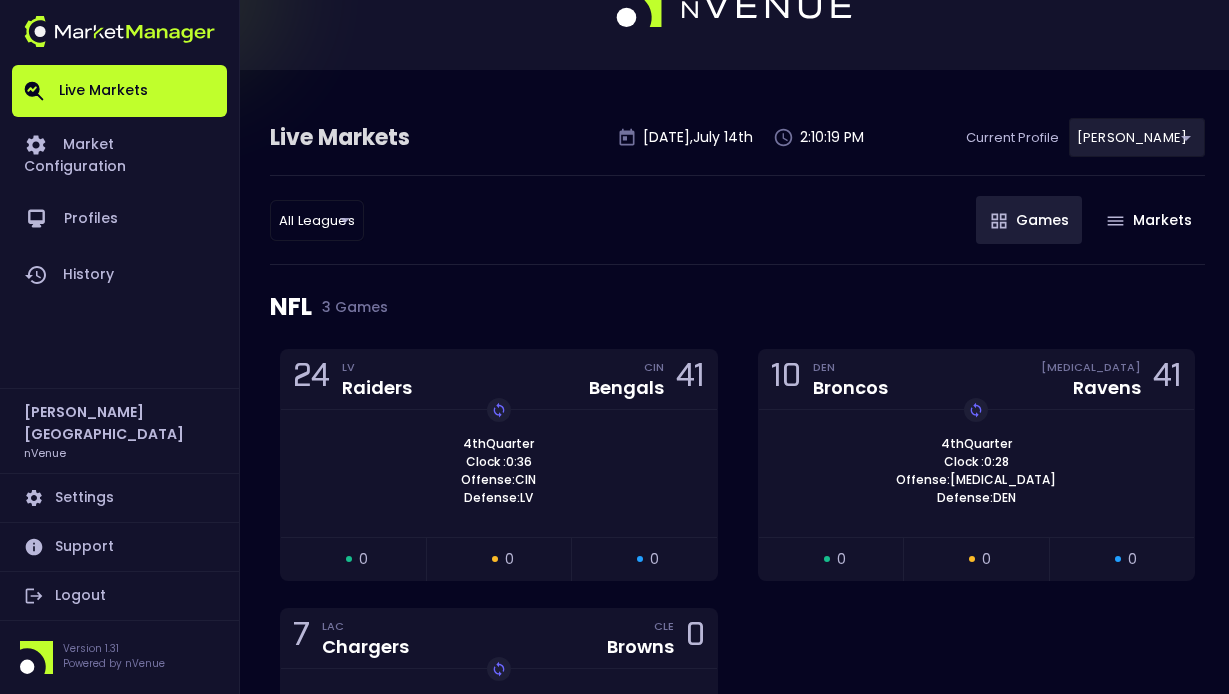 scroll, scrollTop: 0, scrollLeft: 0, axis: both 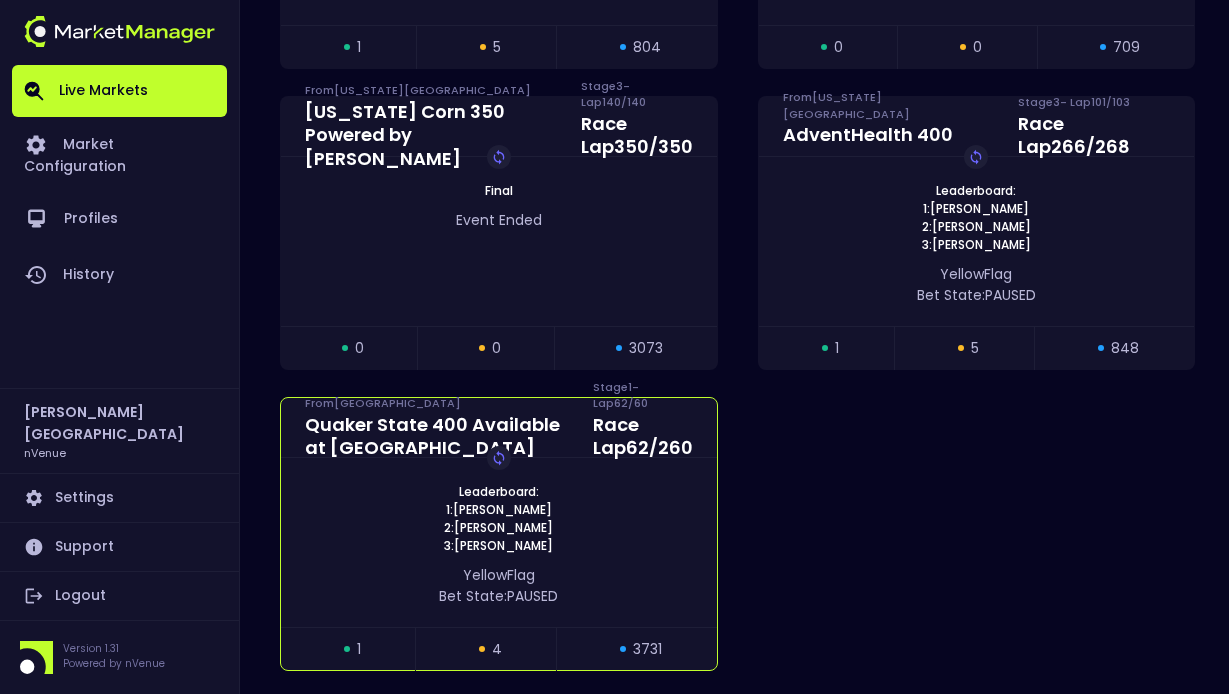 click on "Leaderboard: 1:  [PERSON_NAME] 2:  [PERSON_NAME] 3:  [PERSON_NAME] Replay Game" at bounding box center [499, 519] 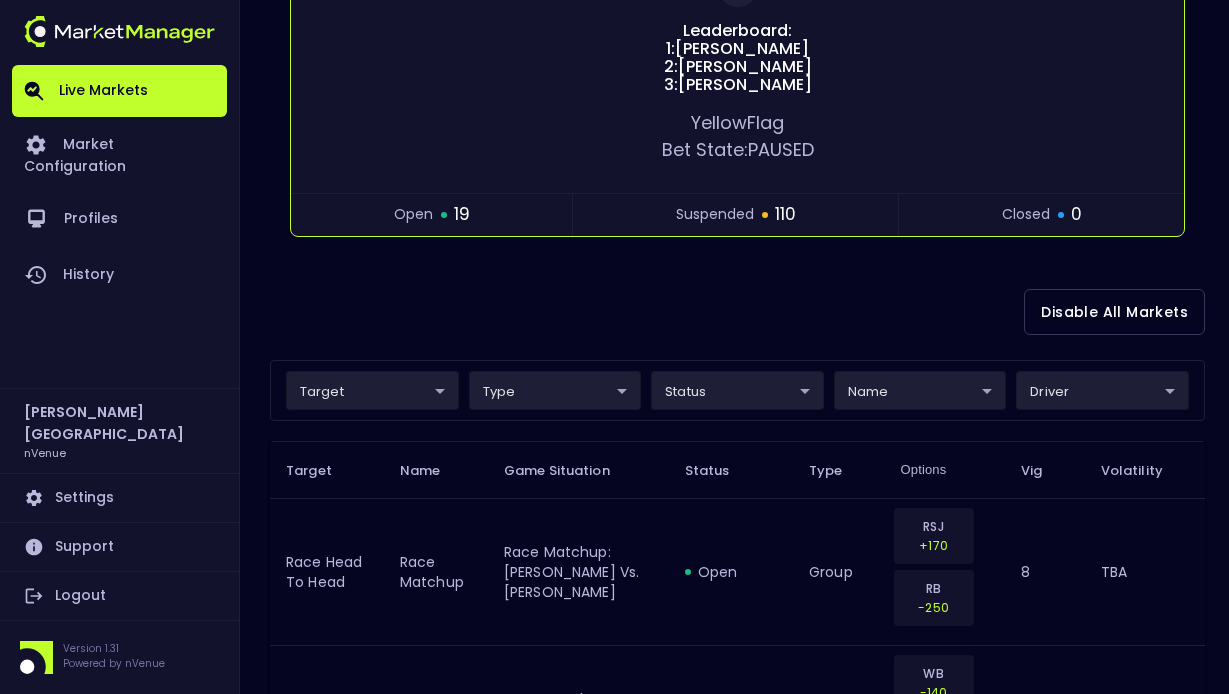 scroll, scrollTop: 422, scrollLeft: 0, axis: vertical 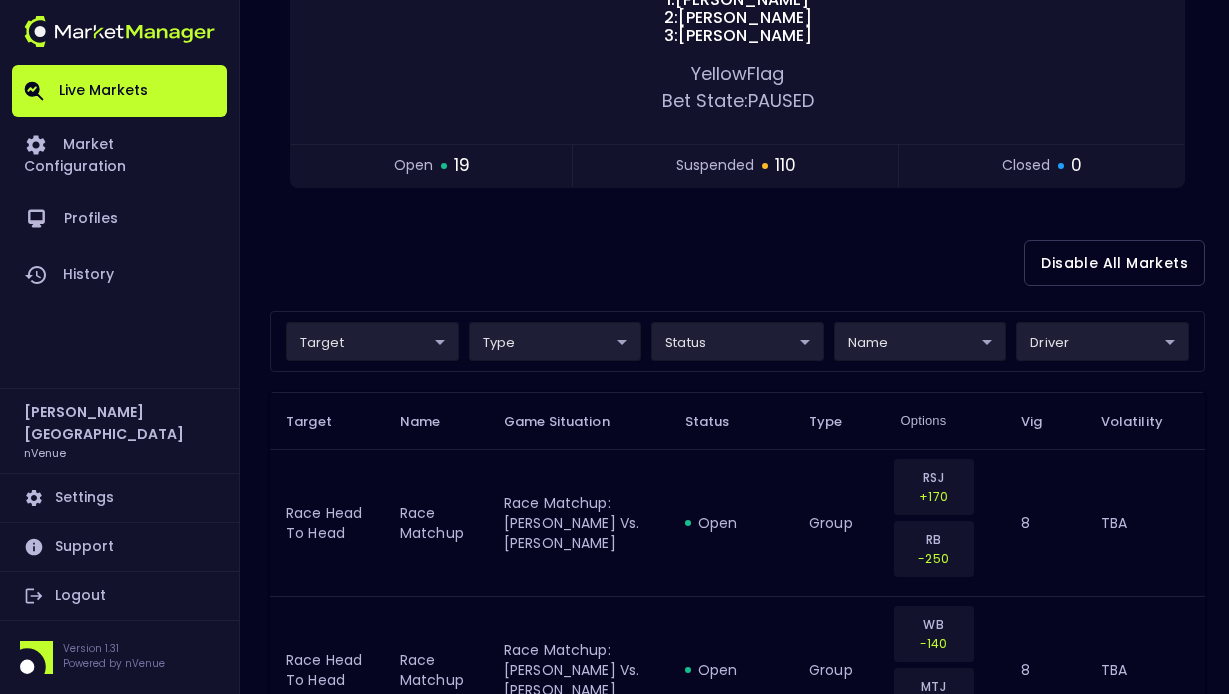 click on "Live Markets Market Configuration Profiles History [PERSON_NAME] nVenue Settings Support Logout   Version 1.31  Powered by nVenue < All Games [DATE] 2:10:25 PM Current Profile [PERSON_NAME] 0a763355-b225-40e6-8c79-2dda4ec7b2cf Select Target Market Status Type Vig Volatility Options Close Quaker State 400 Available at [GEOGRAPHIC_DATA] From  [GEOGRAPHIC_DATA] Stage  1  - Lap  62 / 60 Race Lap  62 / 260 Leaderboard: 1:  [PERSON_NAME] 2:  [PERSON_NAME] 3:  [PERSON_NAME] Replay Game Yellow  Flag Bet State:  PAUSED open 19 suspended 110 closed 0 Disable All Markets target ​ ​ type ​ ​ status ​ ​ name ​ ​ driver ​ ​ Target Name Game Situation Status Type Options Vig Volatility Race Head to Head Race Matchup Race Matchup: [PERSON_NAME] vs. [PERSON_NAME]  open group RSJ +170 RB -250 8 TBA Race Head to Head Race Matchup Race Matchup: [PERSON_NAME] vs. [PERSON_NAME]  open group WB -140 MTJ +102 8 TBA Race Head to Head Race Matchup Race Matchup: [PERSON_NAME] vs. [PERSON_NAME]  open group DS +142 8" at bounding box center (614, 1895) 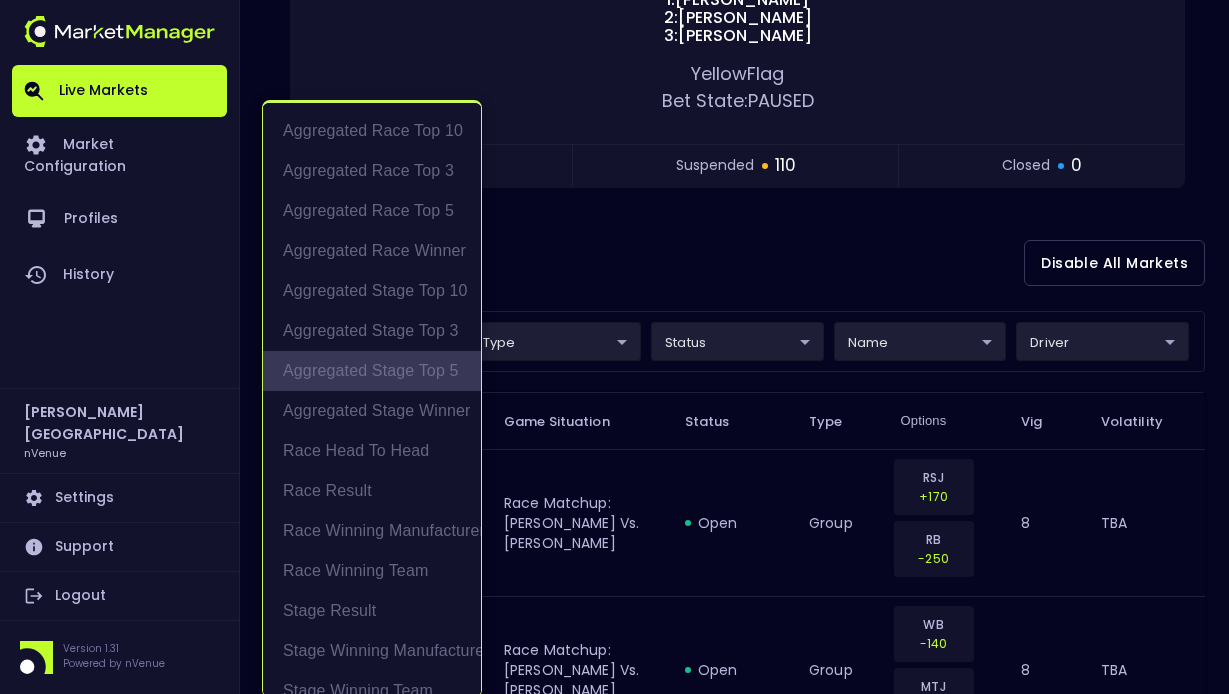 click on "Aggregated Stage Top 5" at bounding box center [372, 371] 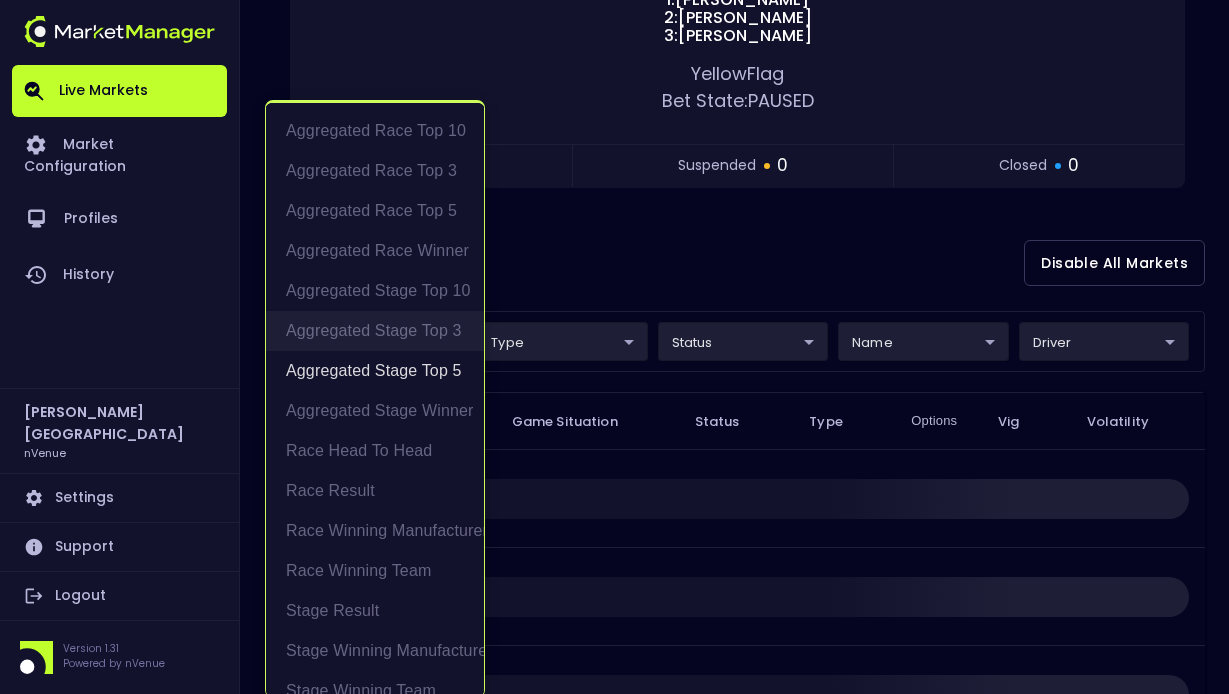 click on "Aggregated Stage Top 3" at bounding box center [375, 331] 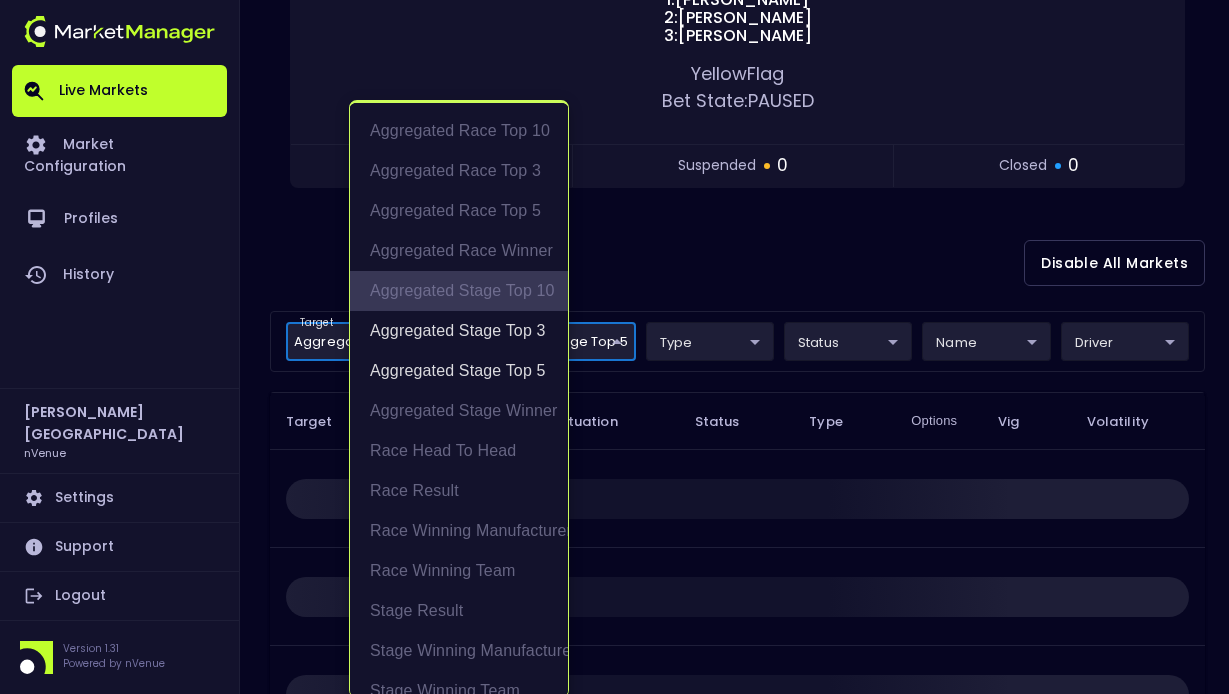 click on "Aggregated Stage Top 10" at bounding box center [459, 291] 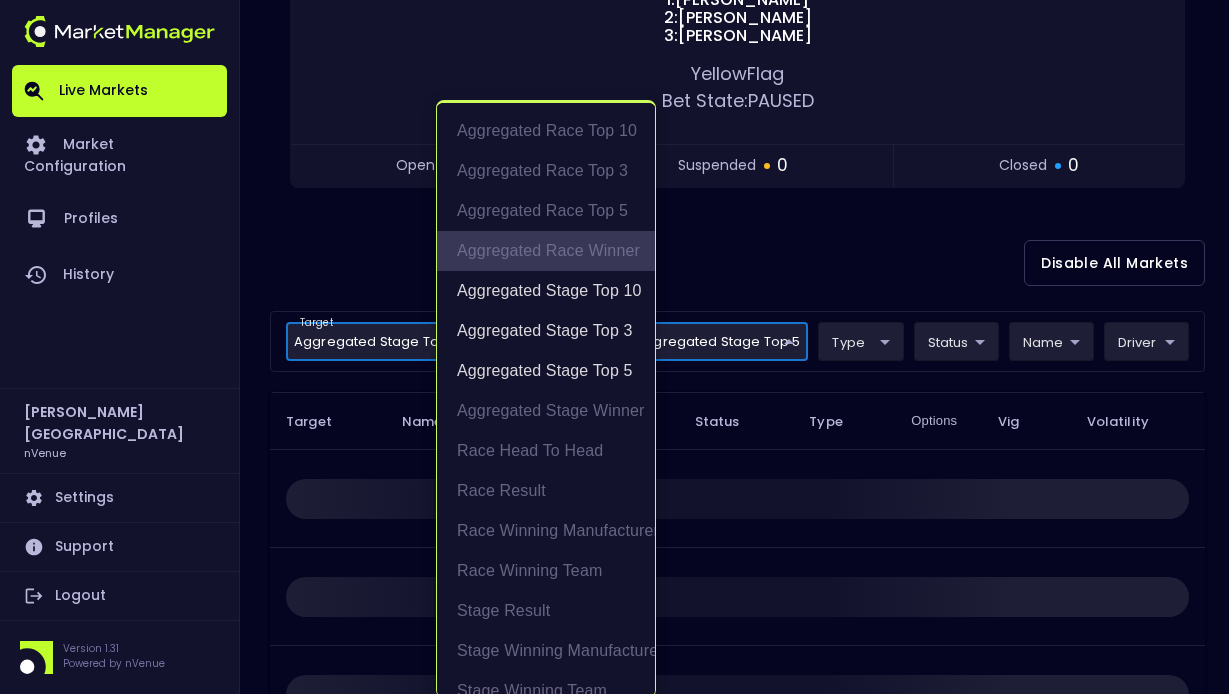 click on "Aggregated Race Winner" at bounding box center (546, 251) 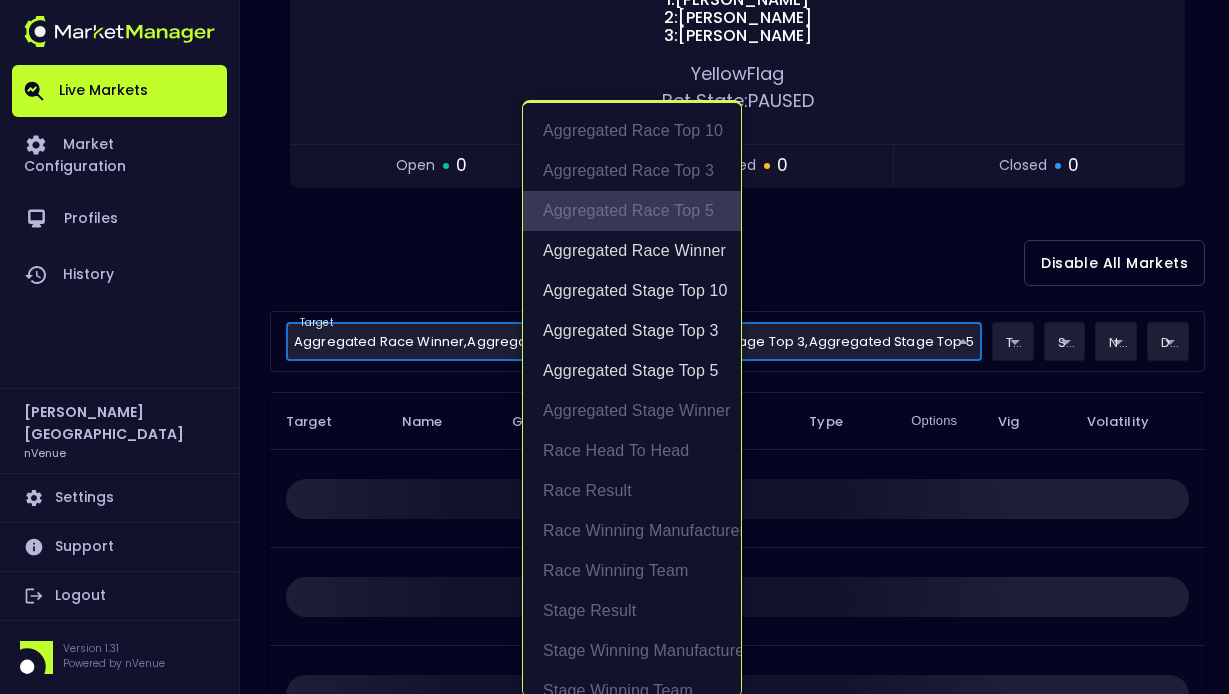 click on "Aggregated Race Top 5" at bounding box center [632, 211] 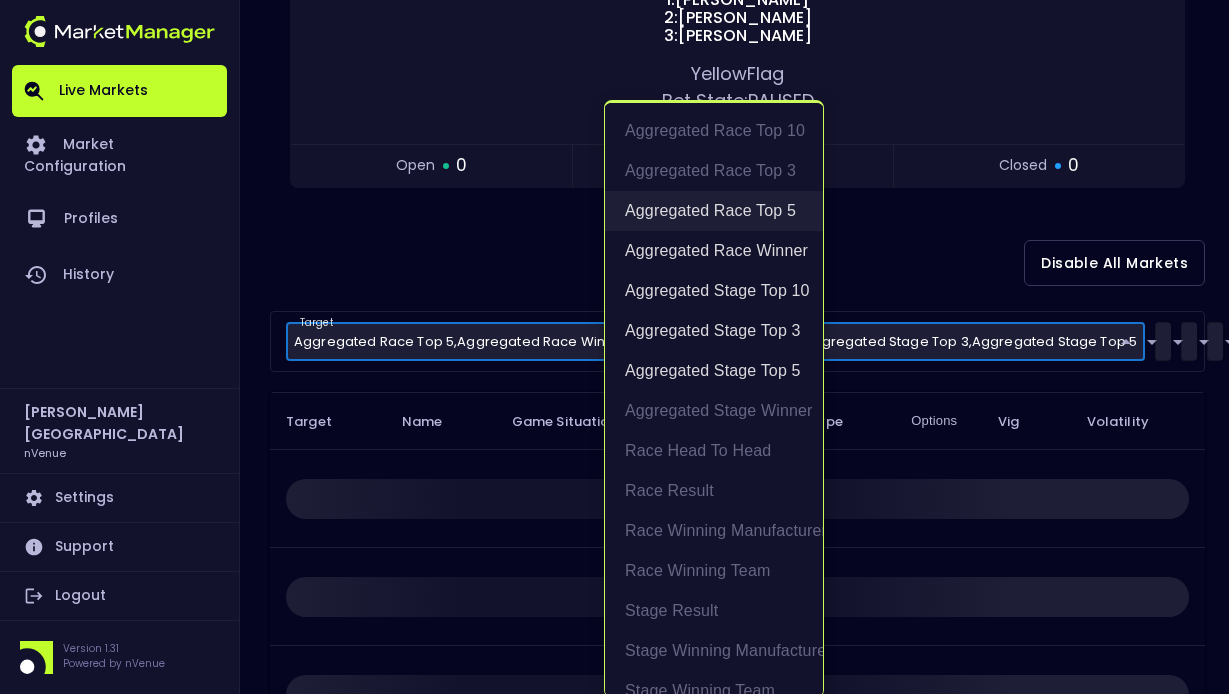 click on "Aggregated Race Top 5" at bounding box center [714, 211] 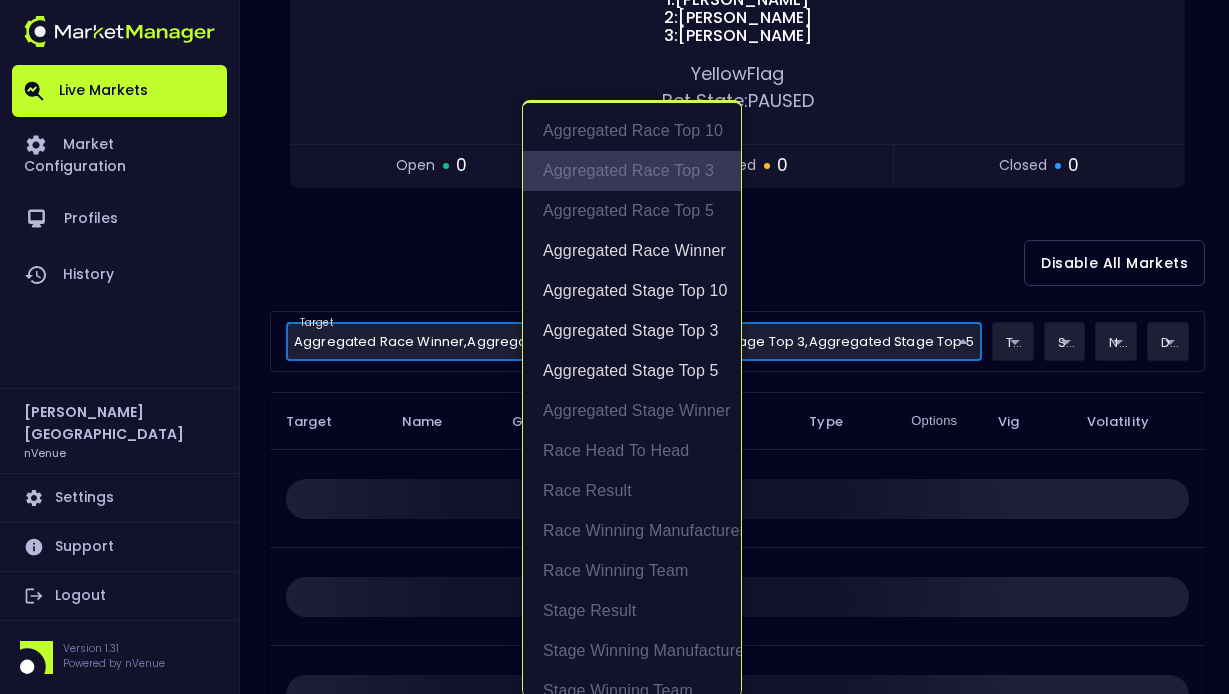click on "Aggregated Race Top 3" at bounding box center [632, 171] 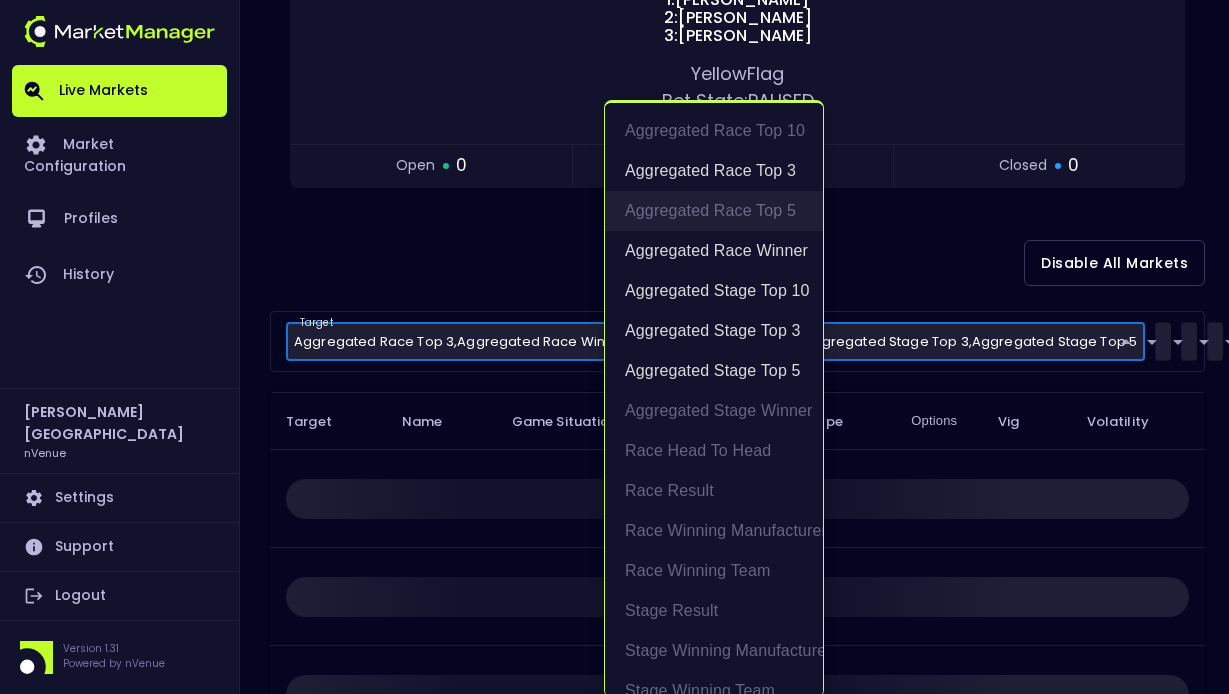 click on "Aggregated Race Top 5" at bounding box center (714, 211) 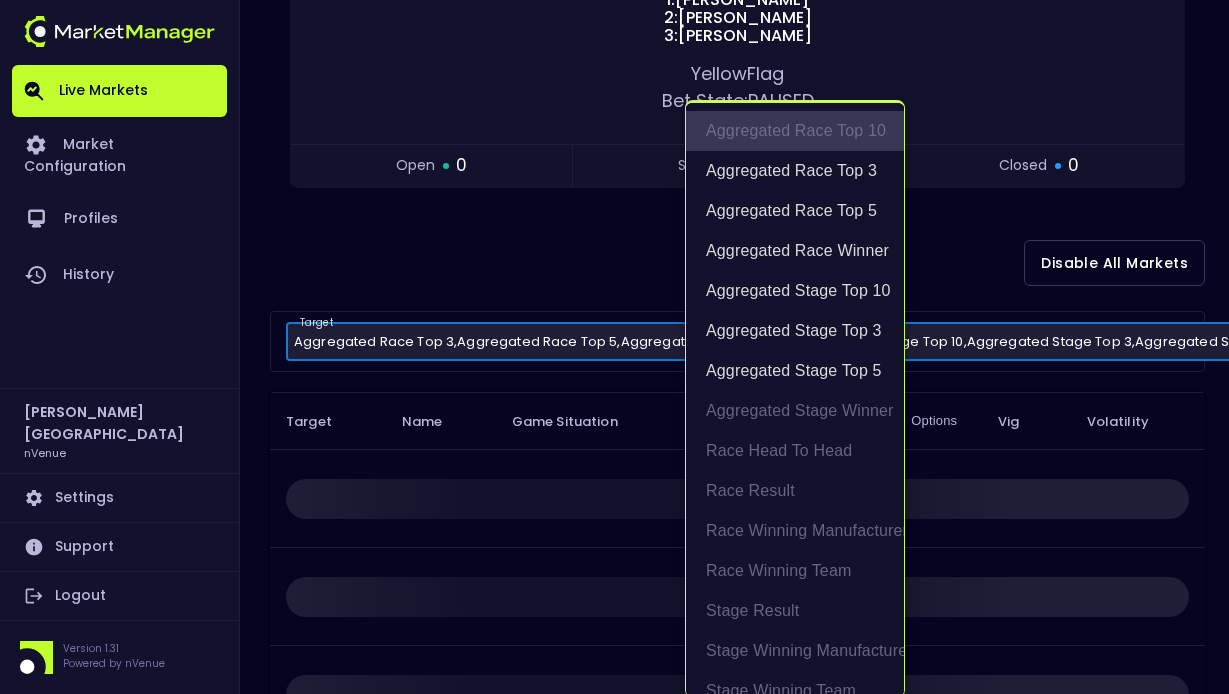 click on "Aggregated Race Top 10" at bounding box center (795, 131) 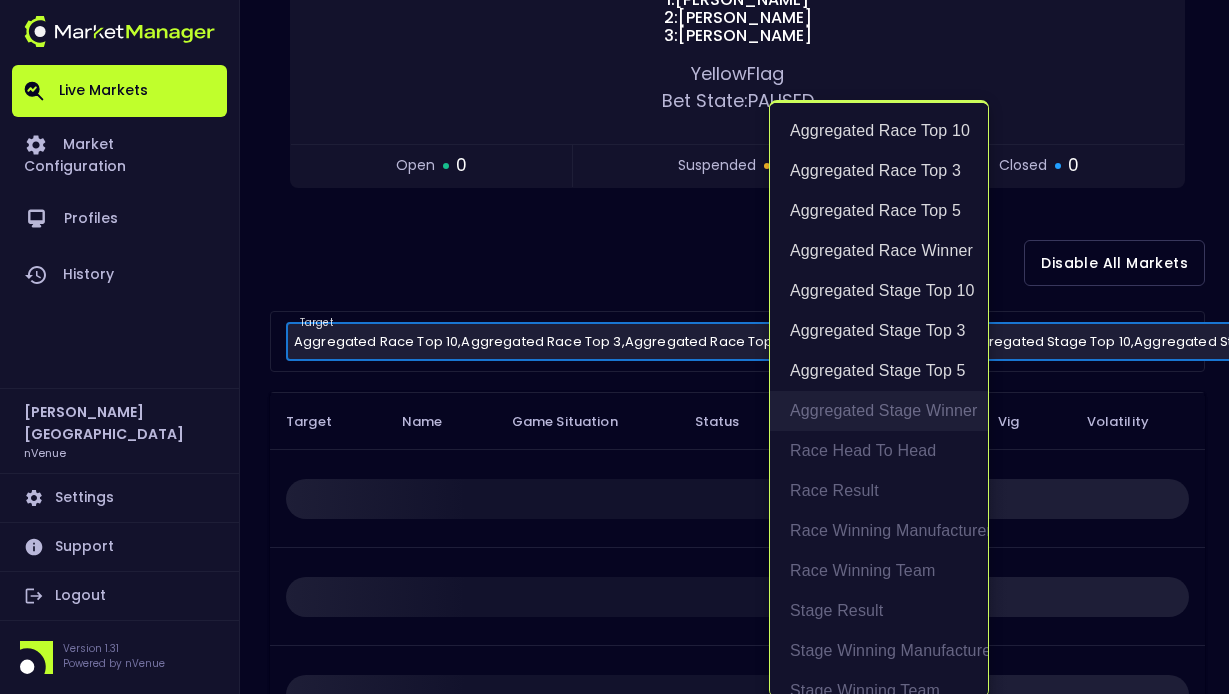 click on "Aggregated Stage Winner" at bounding box center [879, 411] 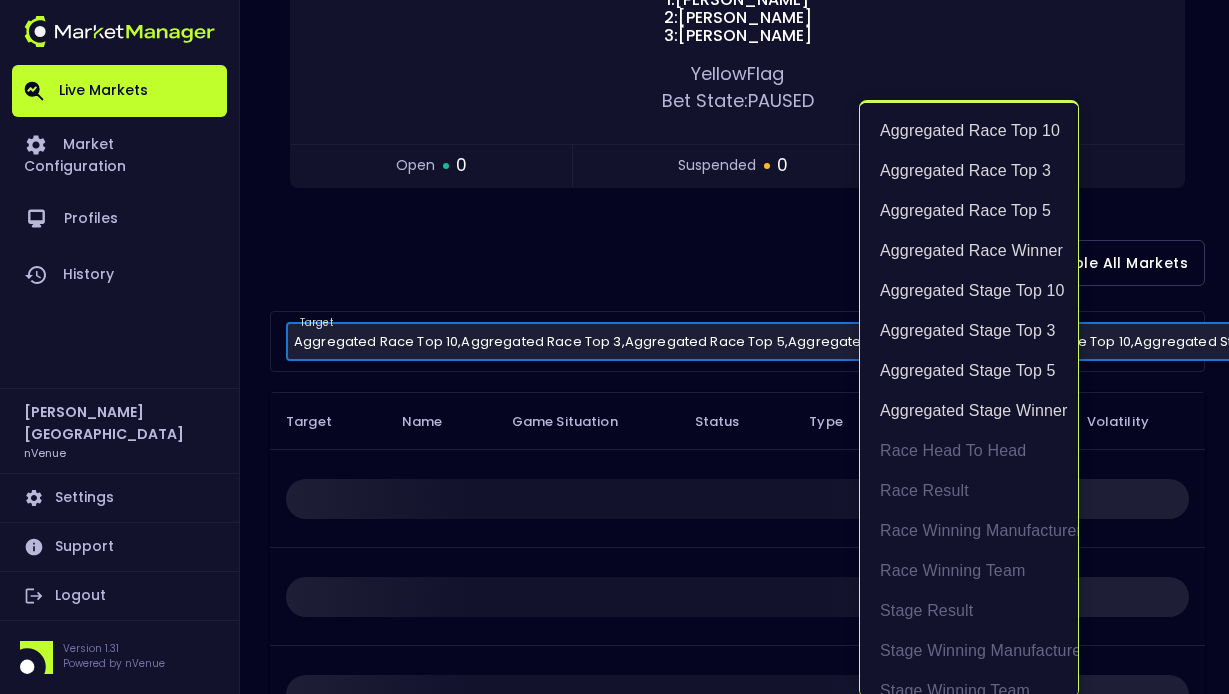 click at bounding box center (614, 347) 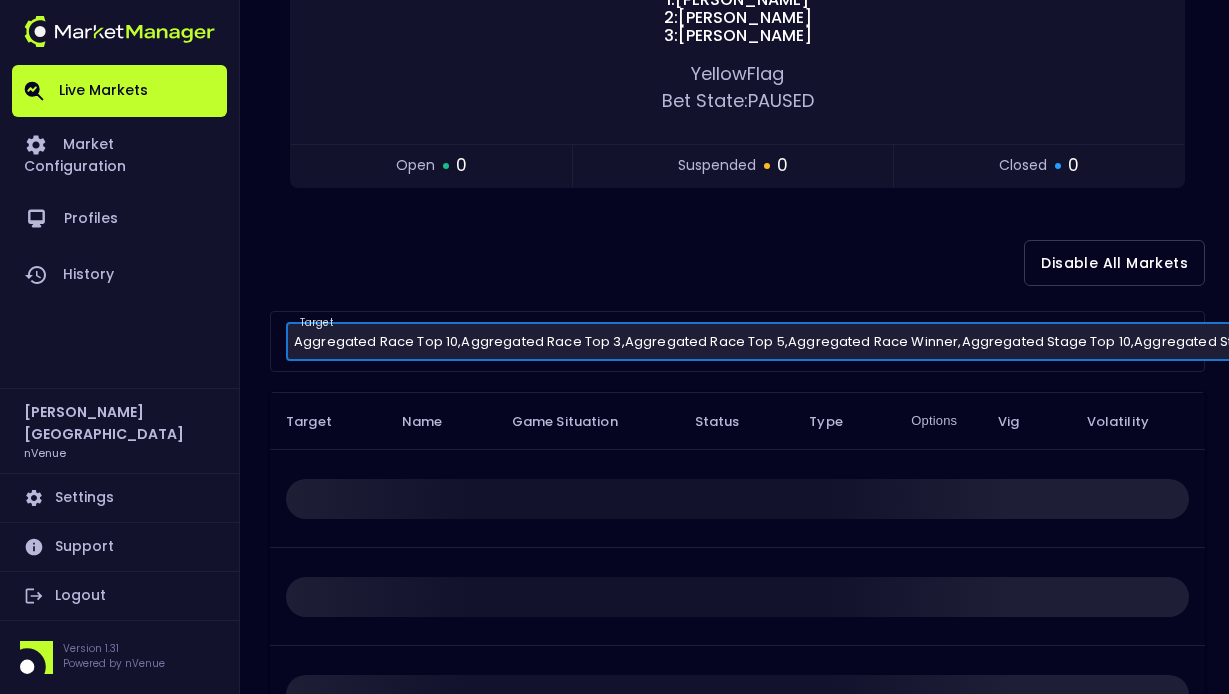 scroll, scrollTop: 0, scrollLeft: 0, axis: both 